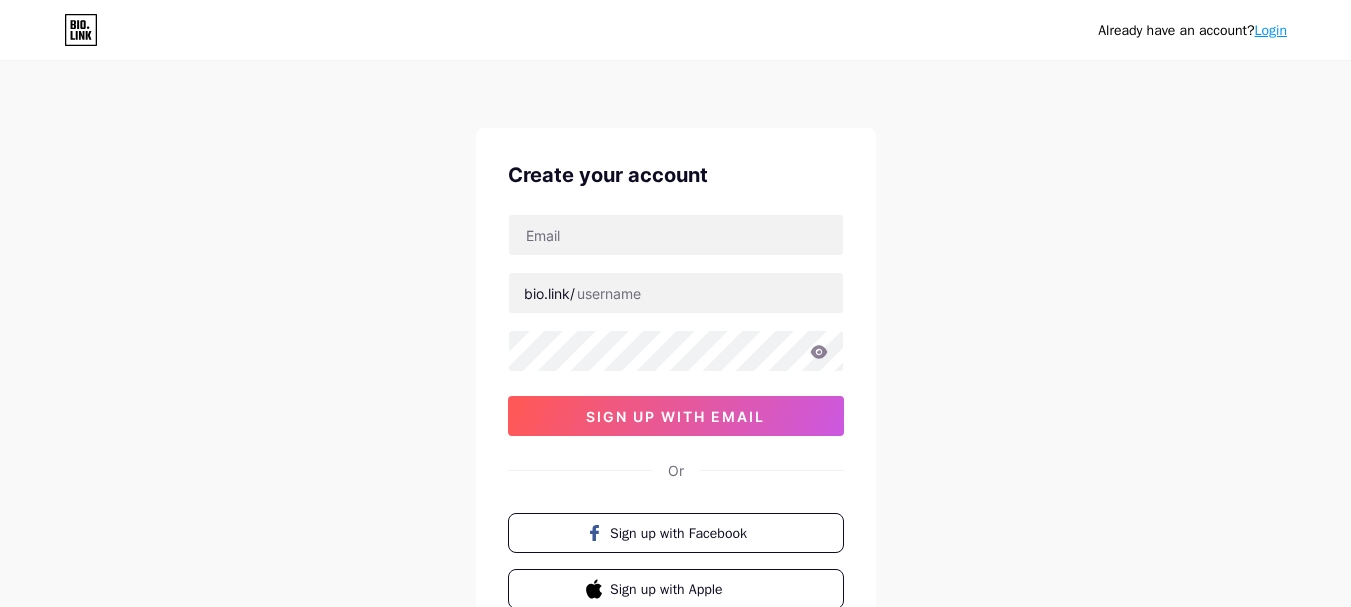 scroll, scrollTop: 0, scrollLeft: 0, axis: both 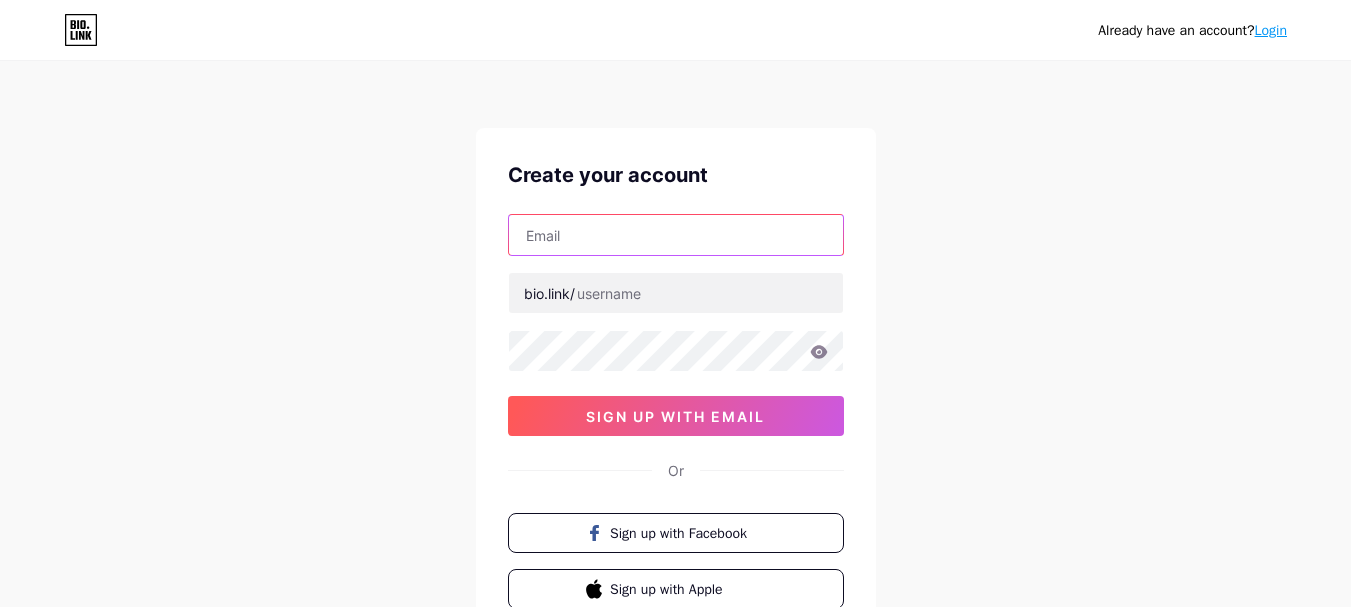 click at bounding box center (676, 235) 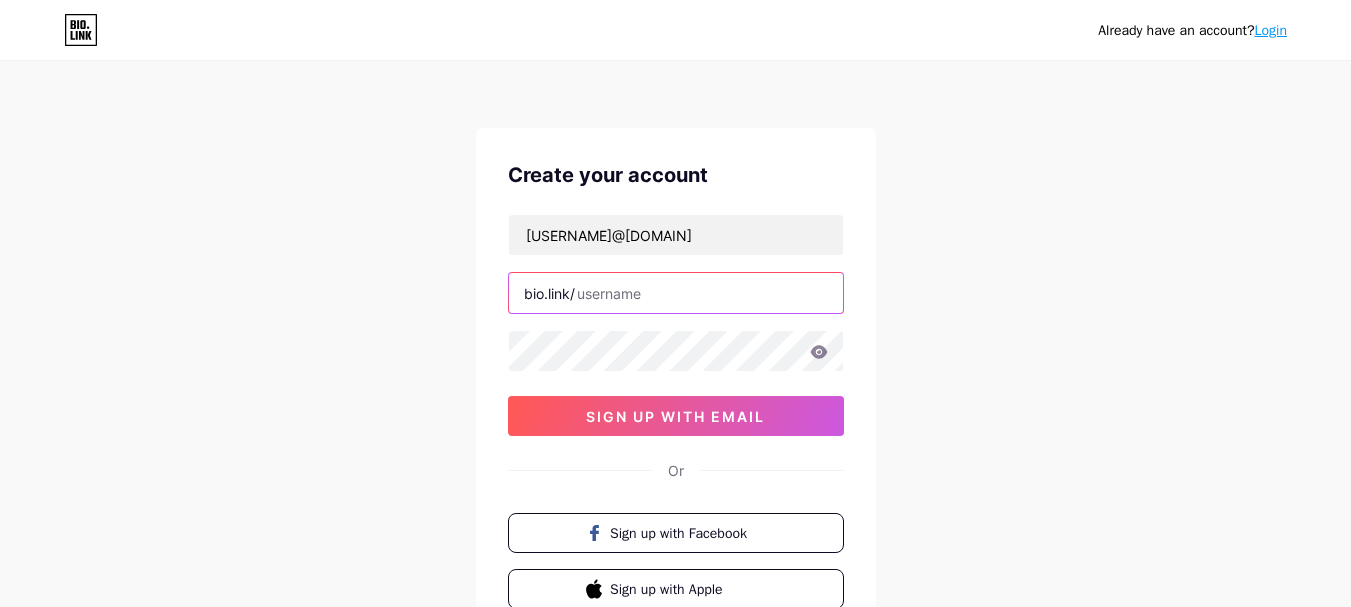 click at bounding box center (676, 293) 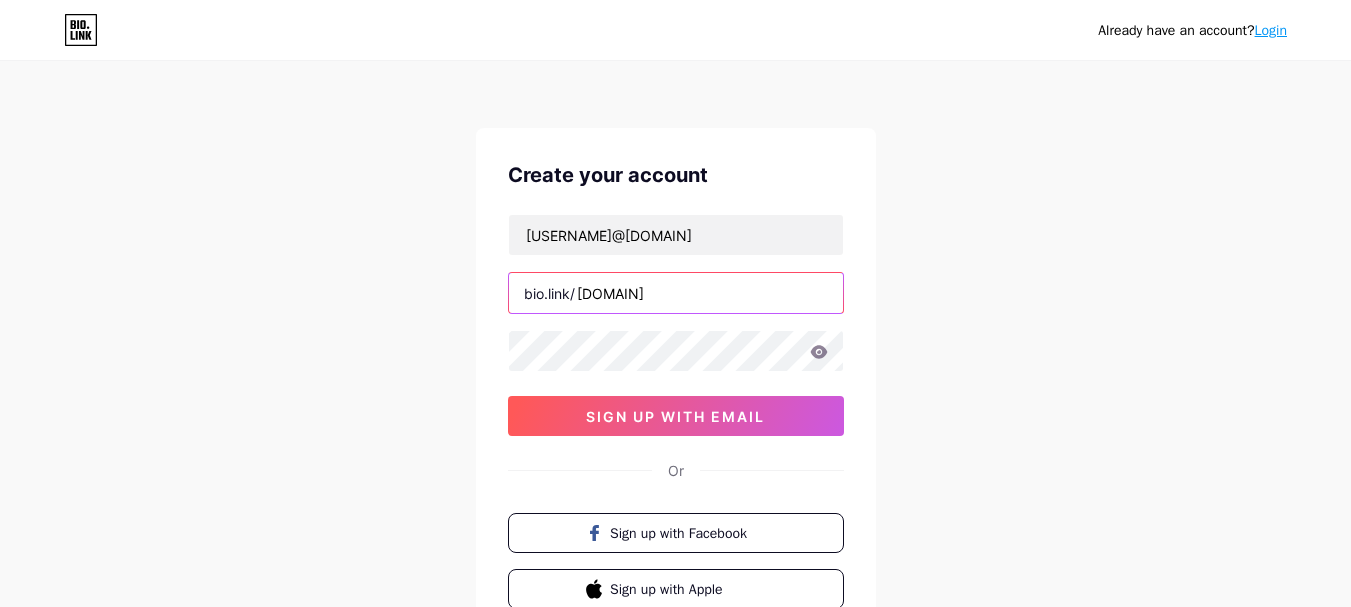 type on "[DOMAIN]" 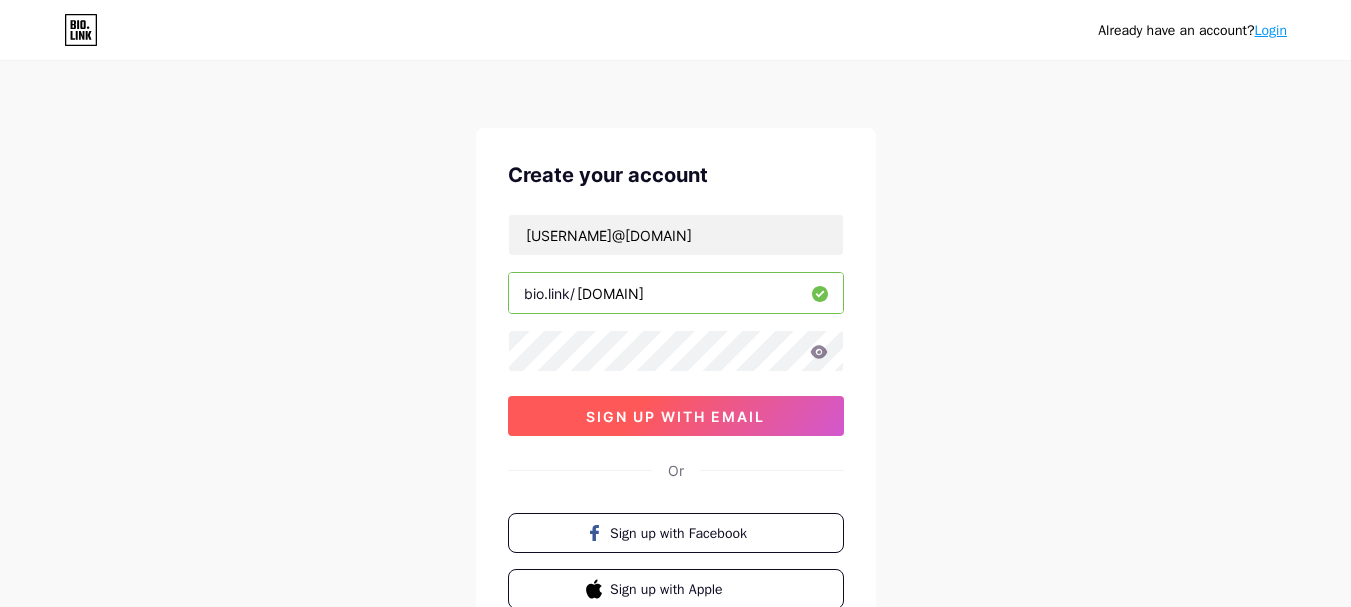 click on "sign up with email" at bounding box center (676, 416) 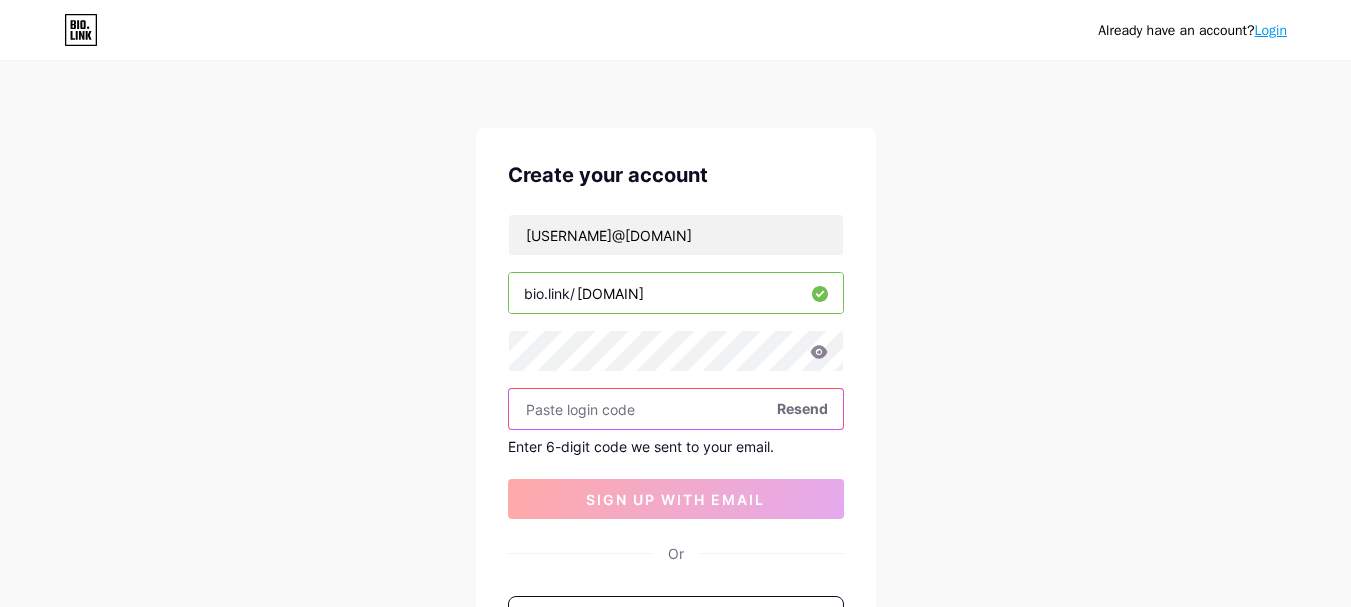 paste on "[NUMBER]" 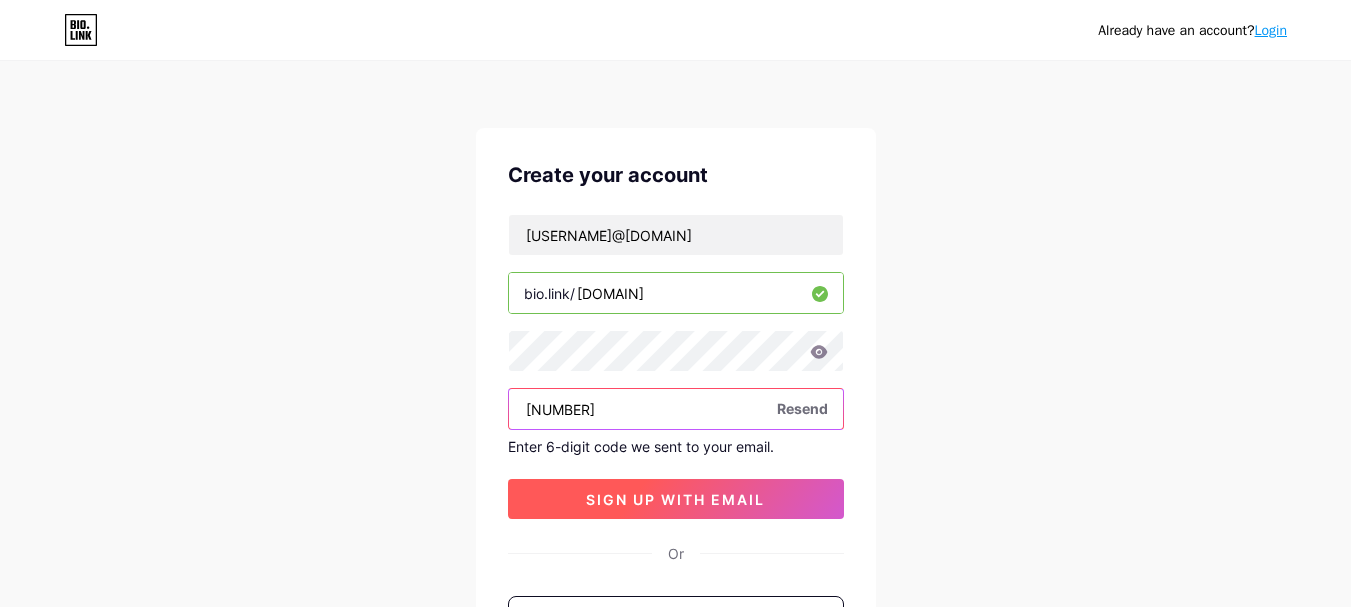 type on "[NUMBER]" 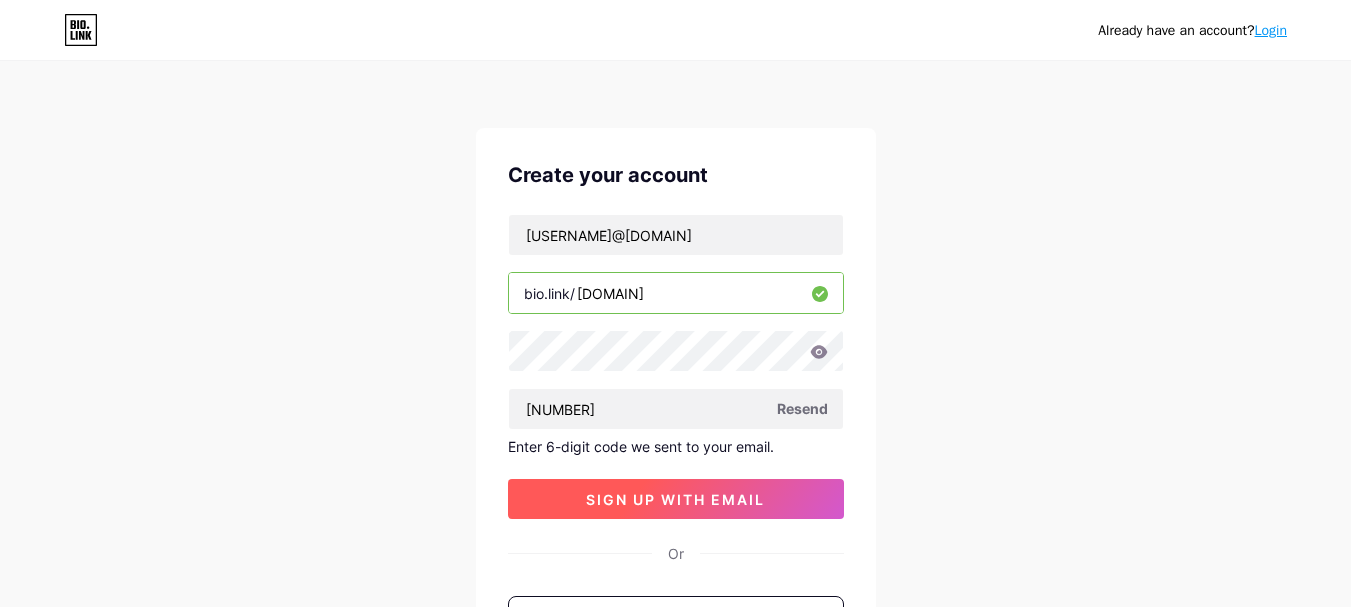 click on "sign up with email" at bounding box center [676, 499] 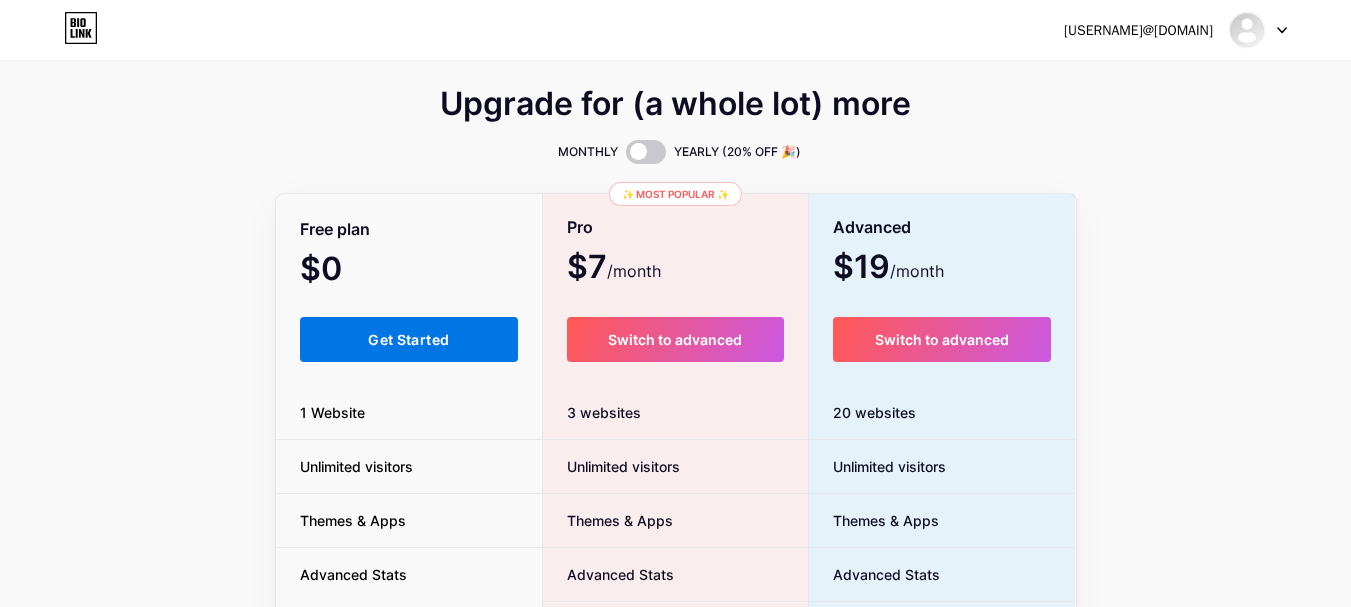 click on "Get Started" at bounding box center (408, 339) 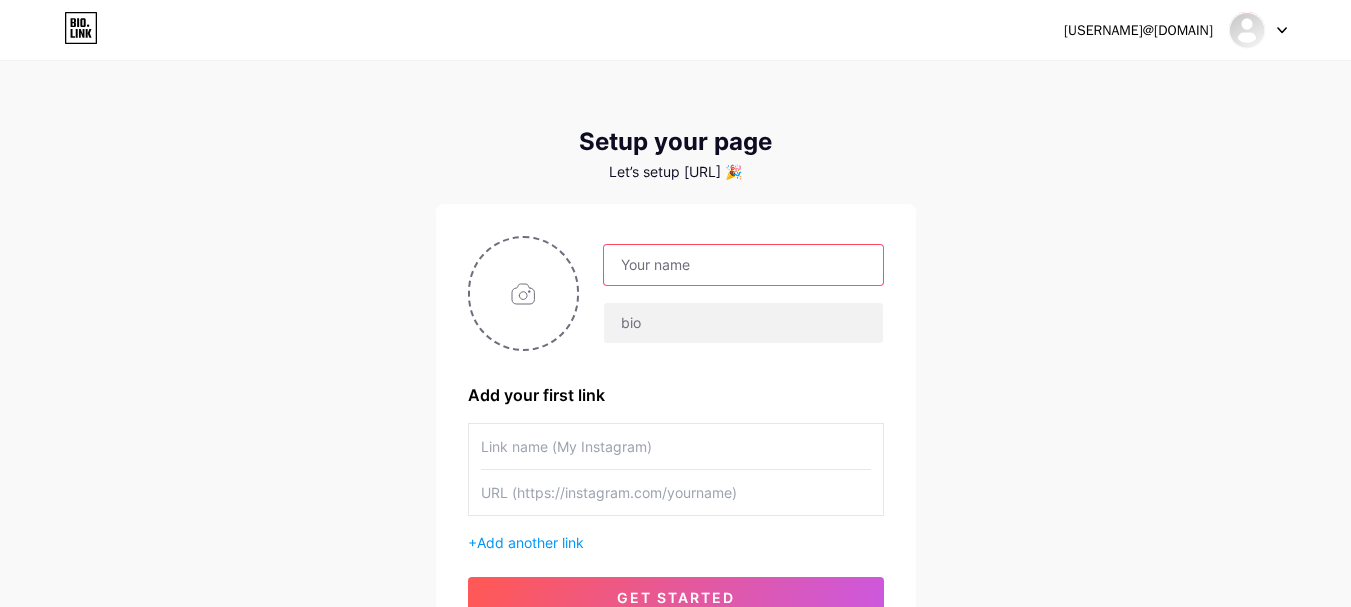 click at bounding box center (743, 265) 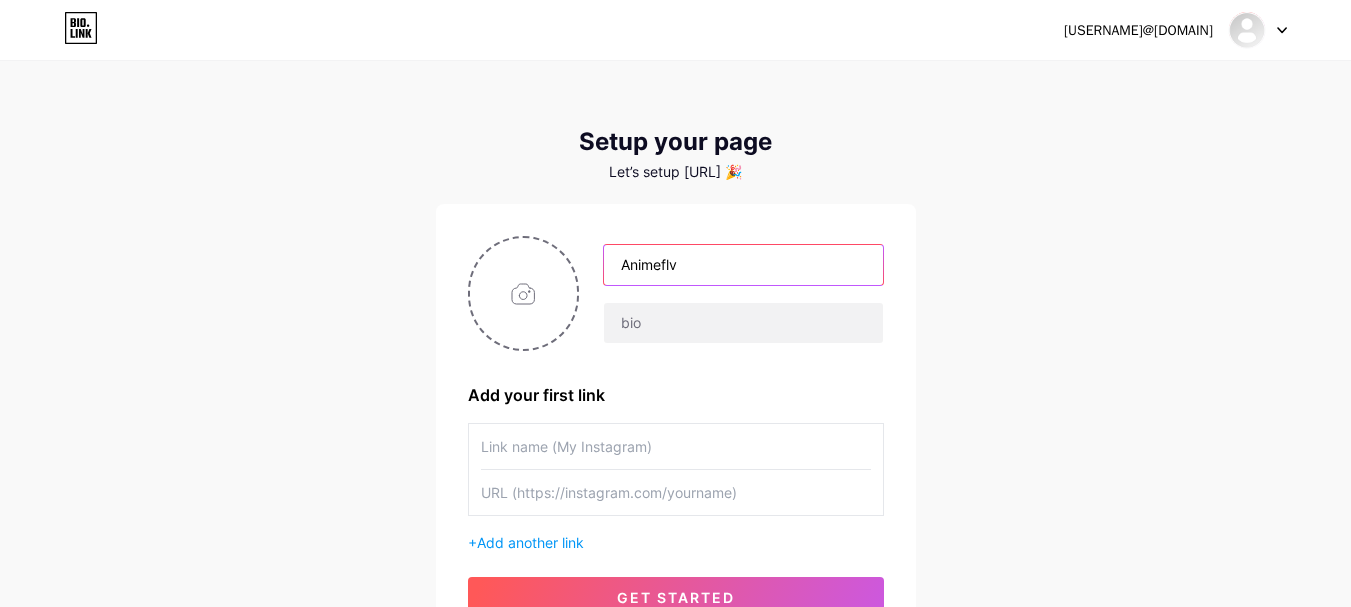 type on "Animeflv" 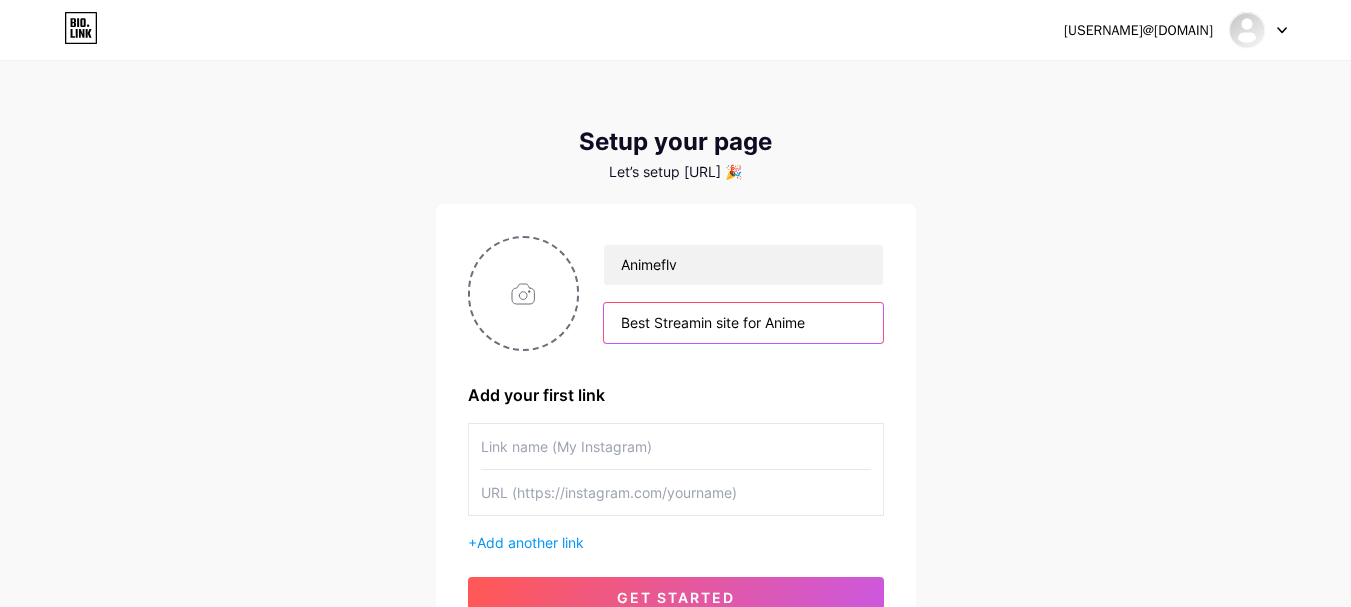 type on "Best Streamin site for Anime" 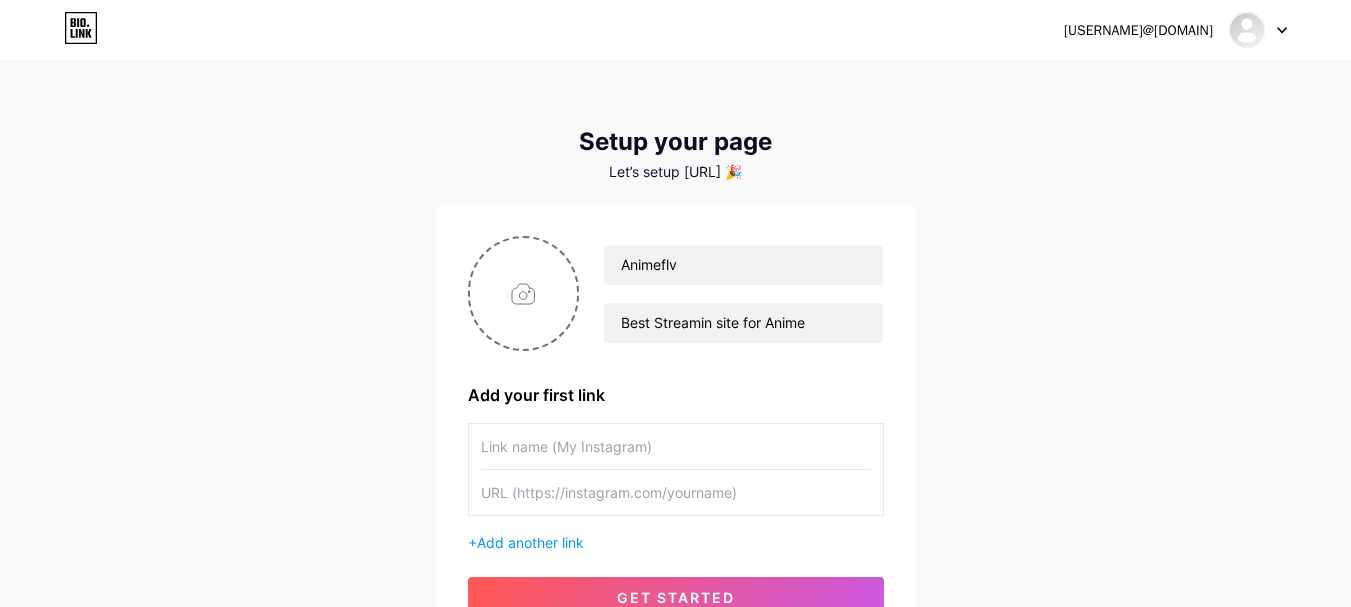 click at bounding box center [676, 446] 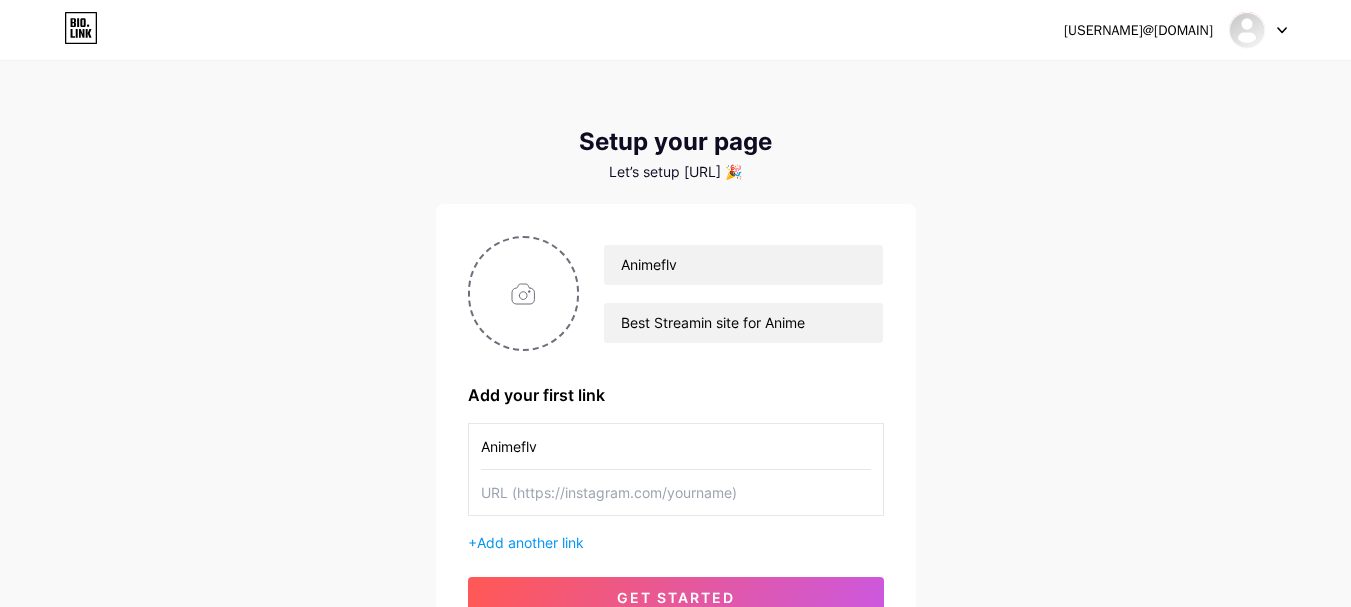 type on "Animeflv" 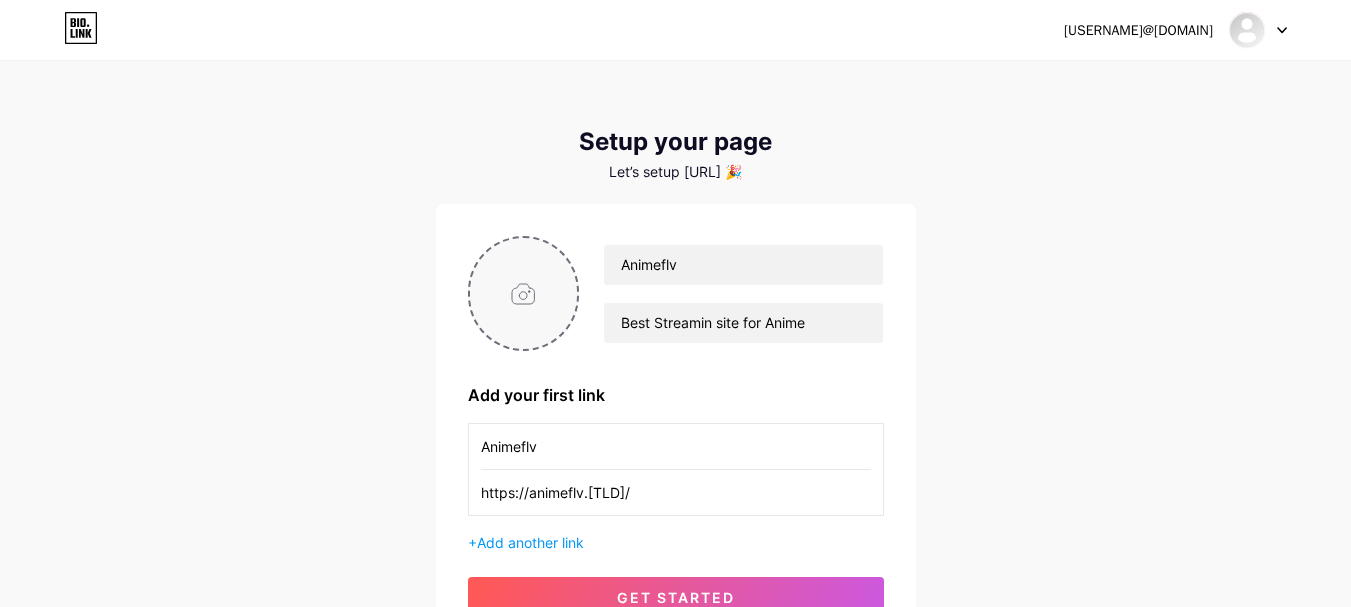 type on "https://animeflv.[TLD]/" 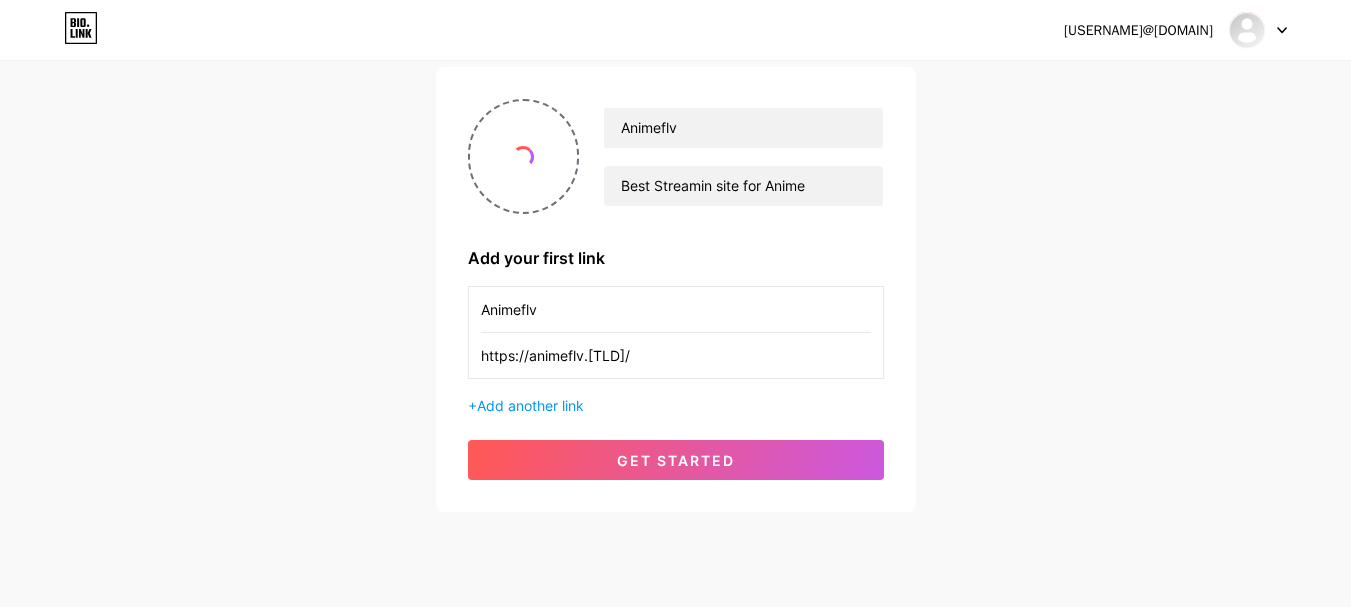 scroll, scrollTop: 186, scrollLeft: 0, axis: vertical 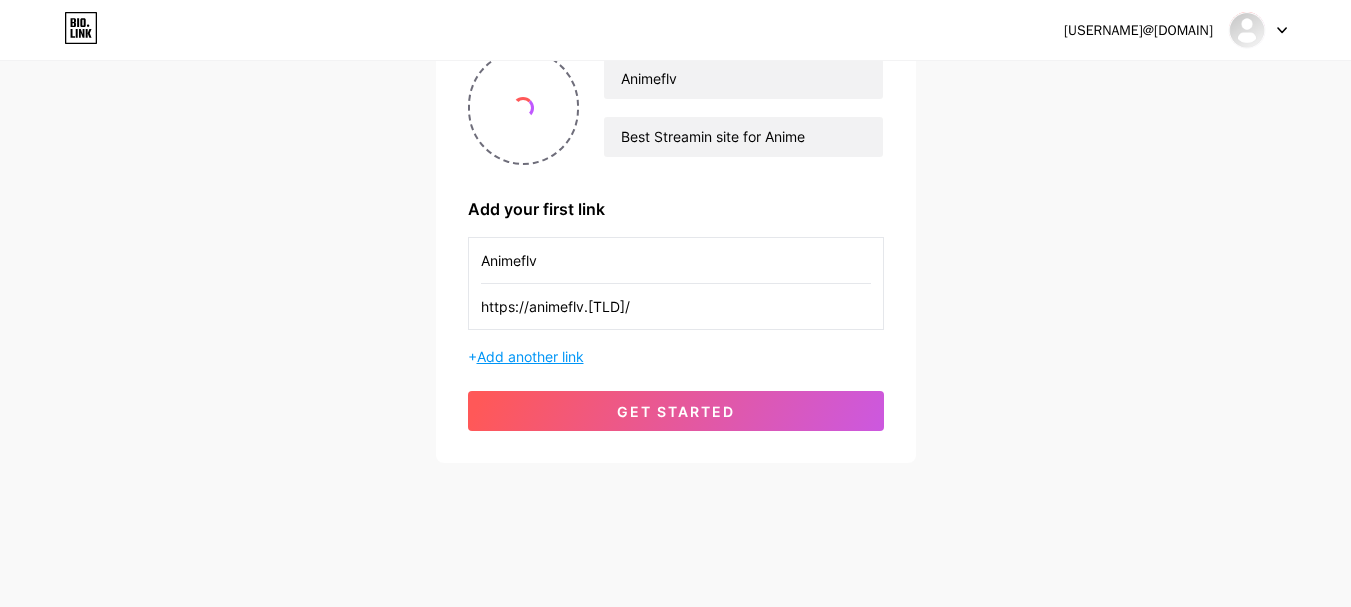 click on "Add another link" at bounding box center (530, 356) 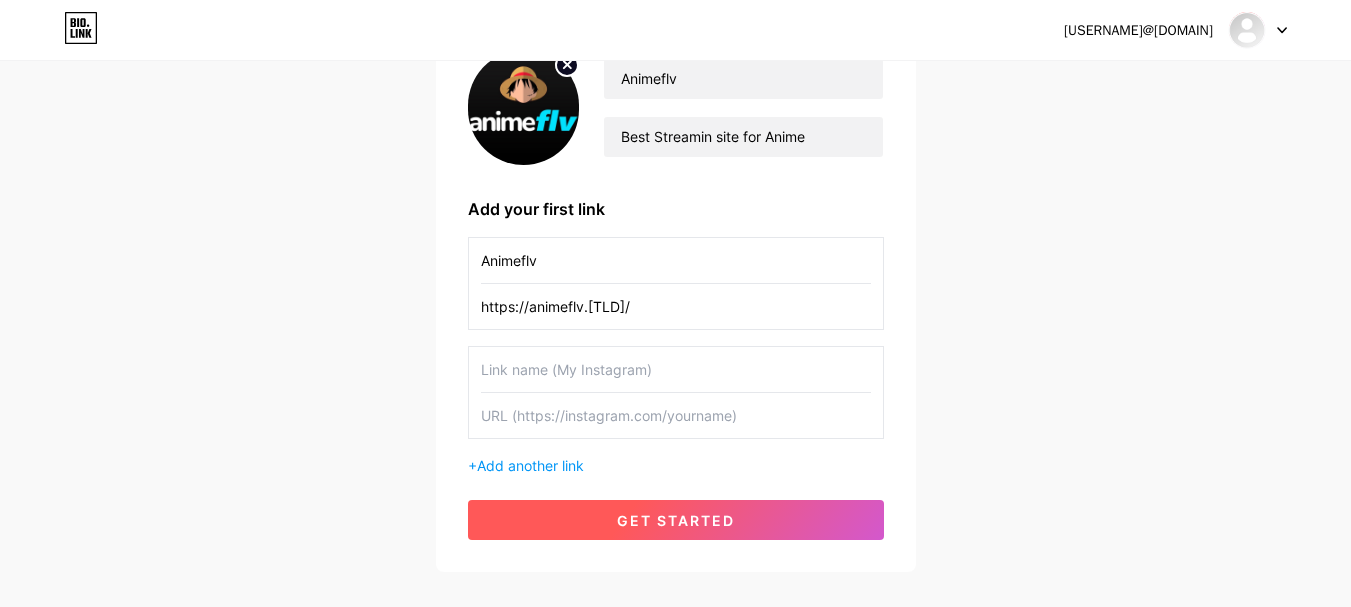 click on "get started" at bounding box center (676, 520) 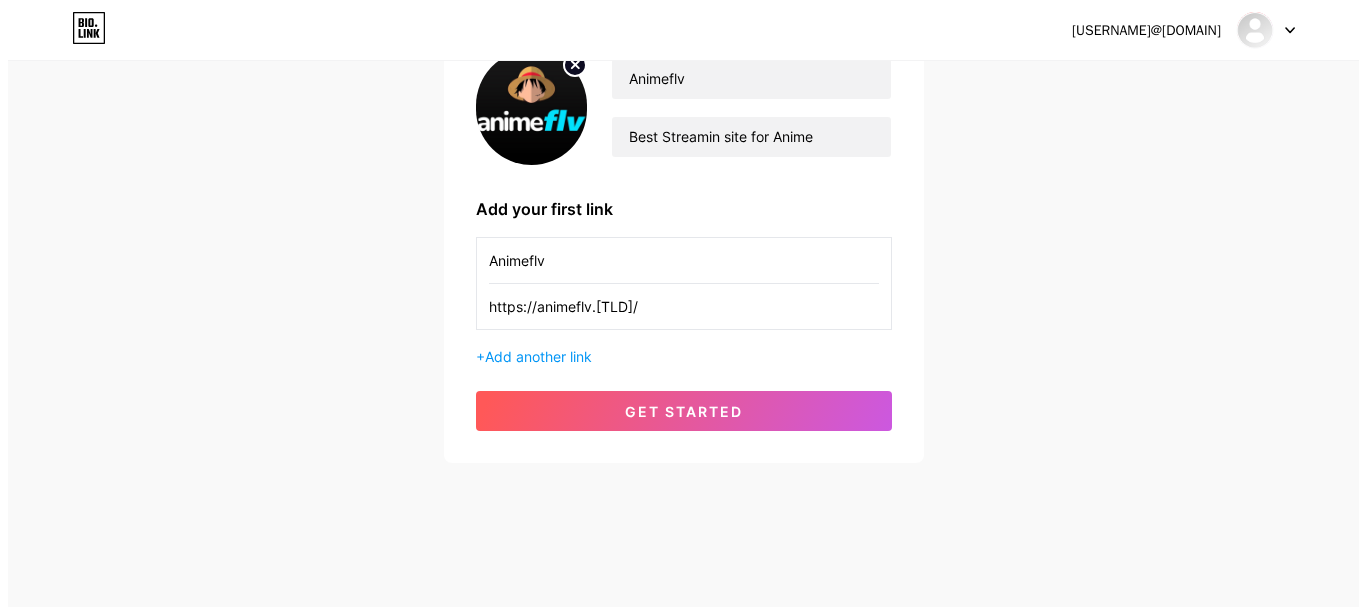 scroll, scrollTop: 0, scrollLeft: 0, axis: both 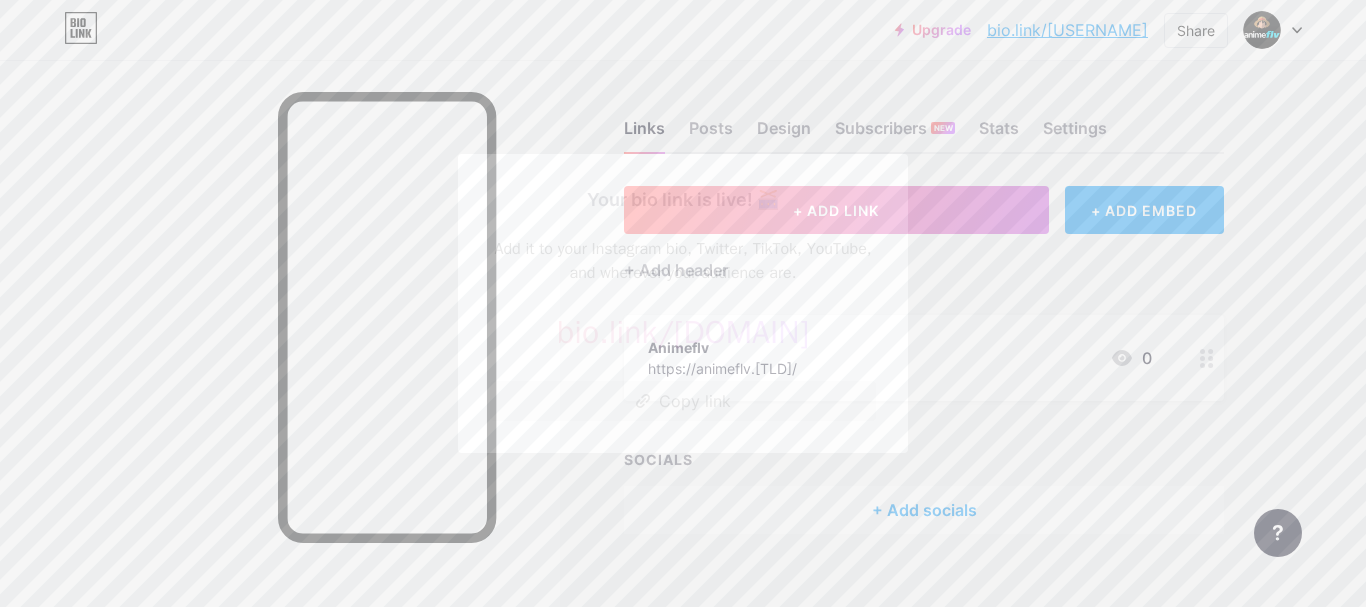 click on "Copy link" at bounding box center (683, 401) 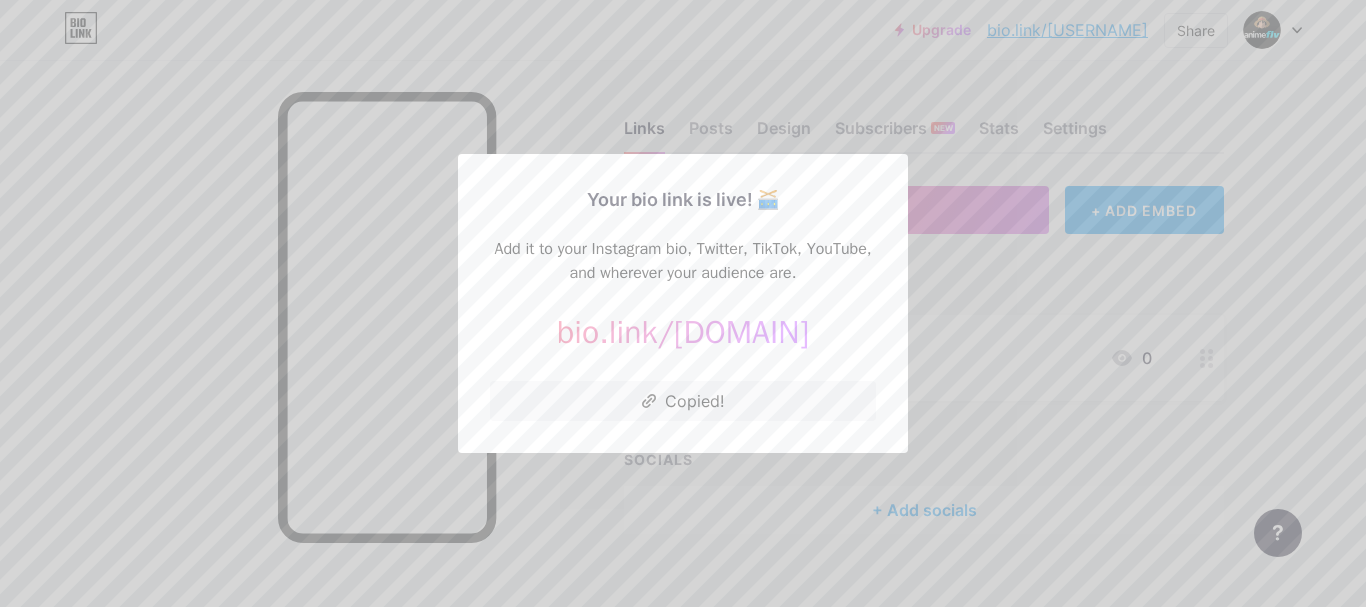 click at bounding box center (683, 303) 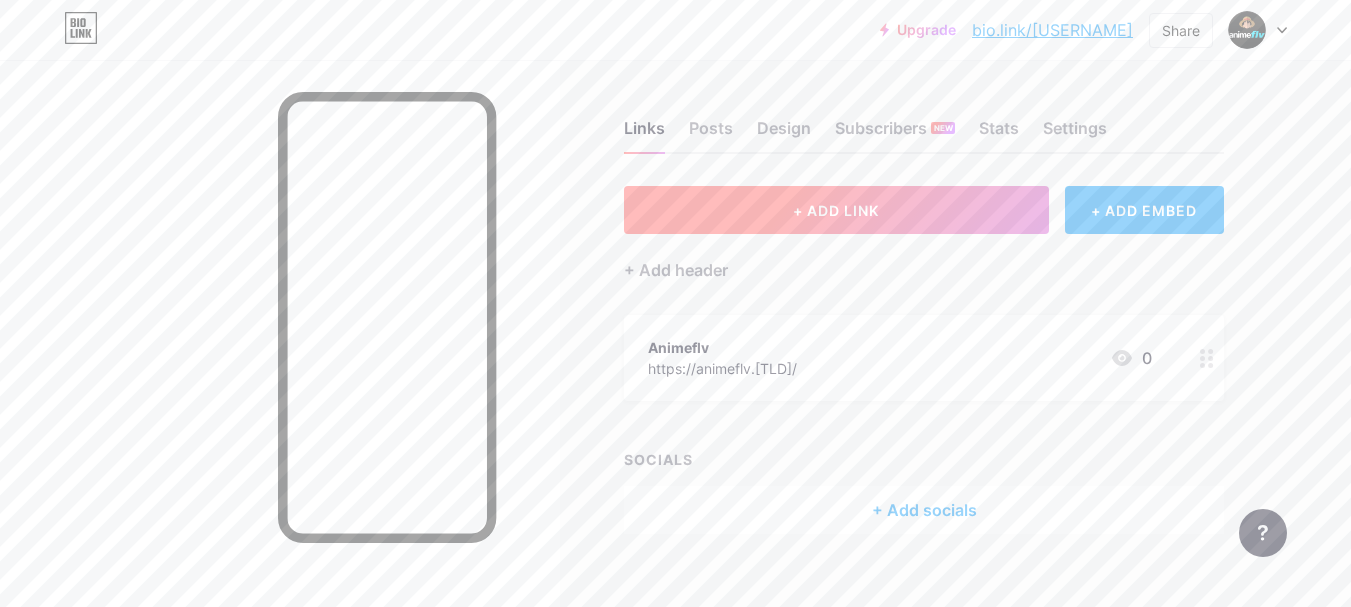 click on "+ ADD LINK" at bounding box center [836, 210] 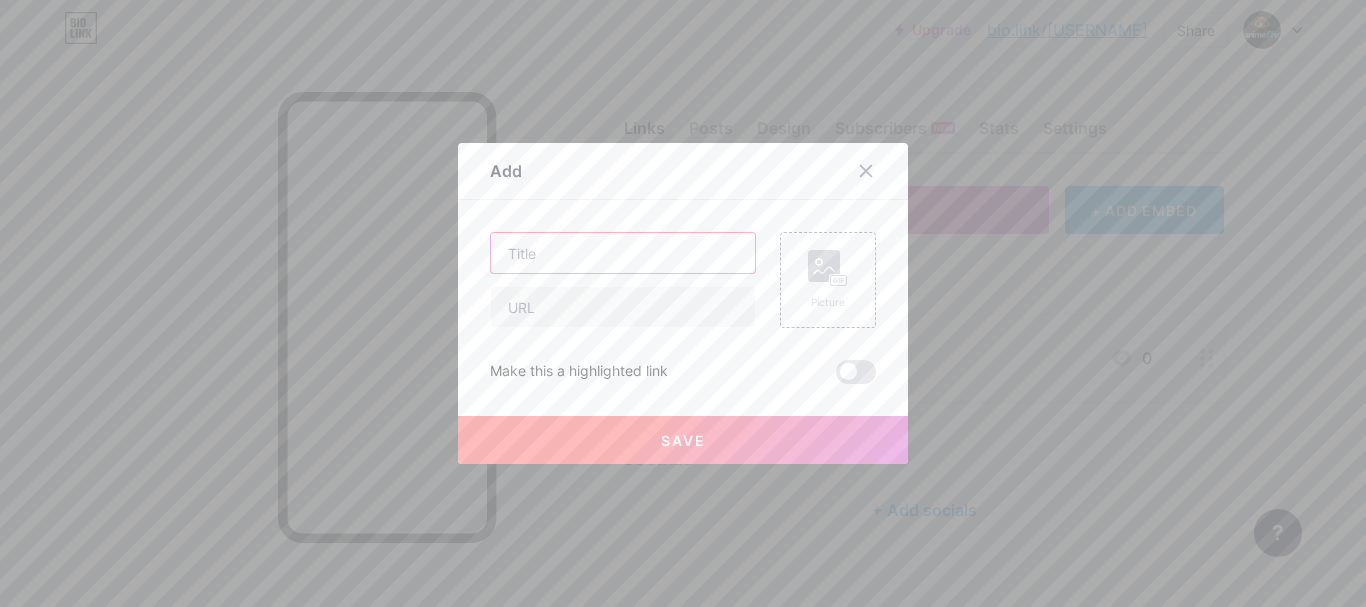 click at bounding box center [623, 253] 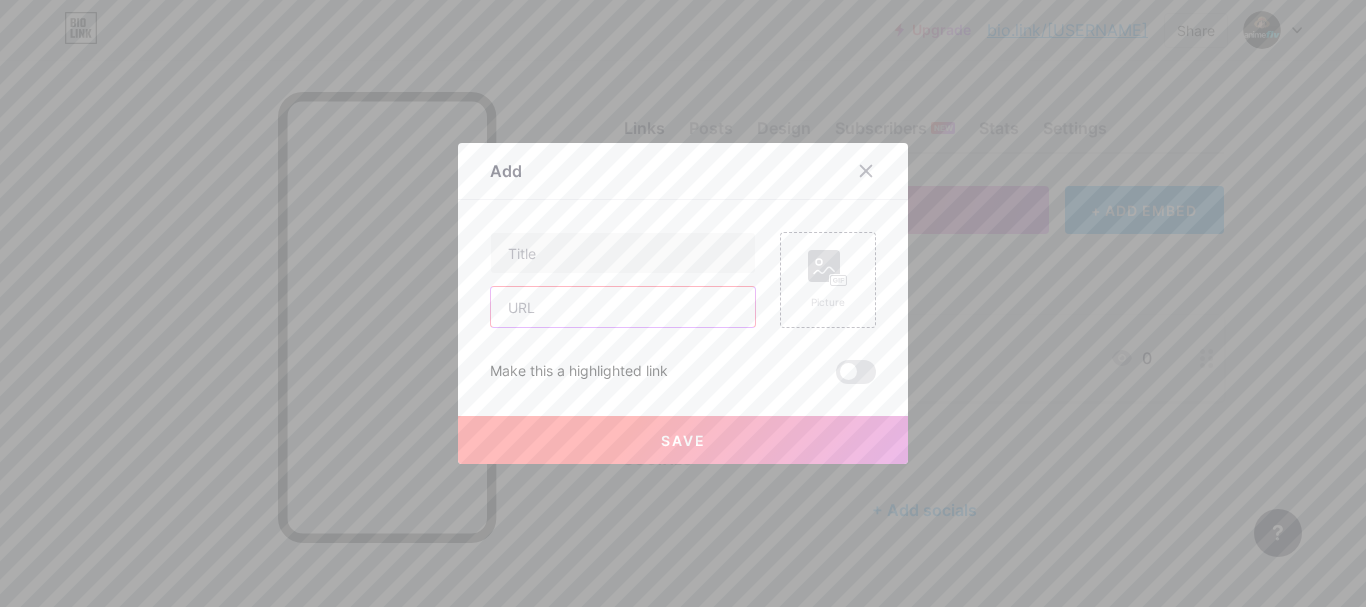 click at bounding box center (623, 307) 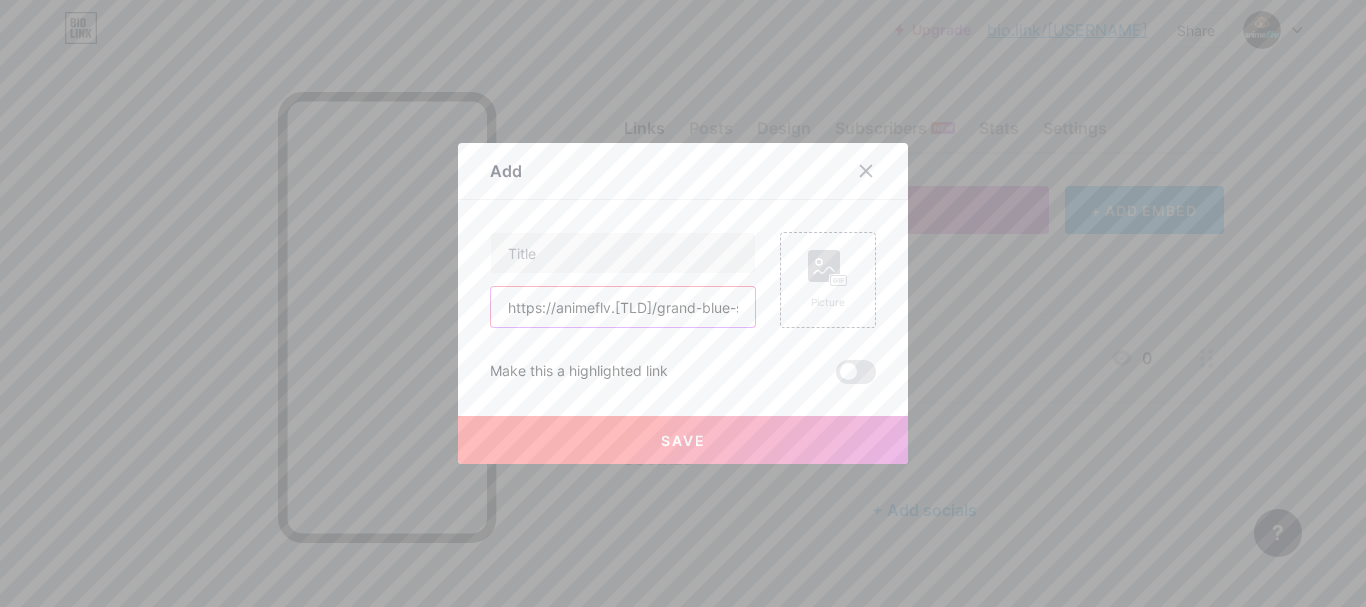 scroll, scrollTop: 0, scrollLeft: 129, axis: horizontal 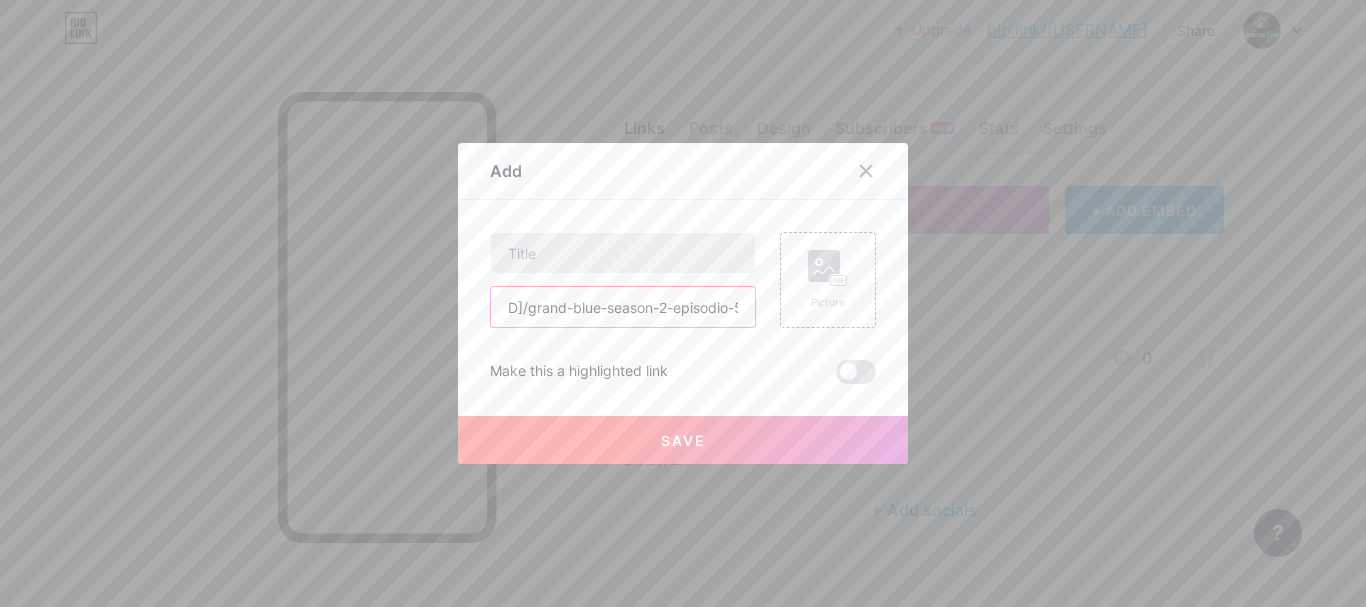 type on "https://animeflv.[TLD]/grand-blue-season-2-episodio-5/" 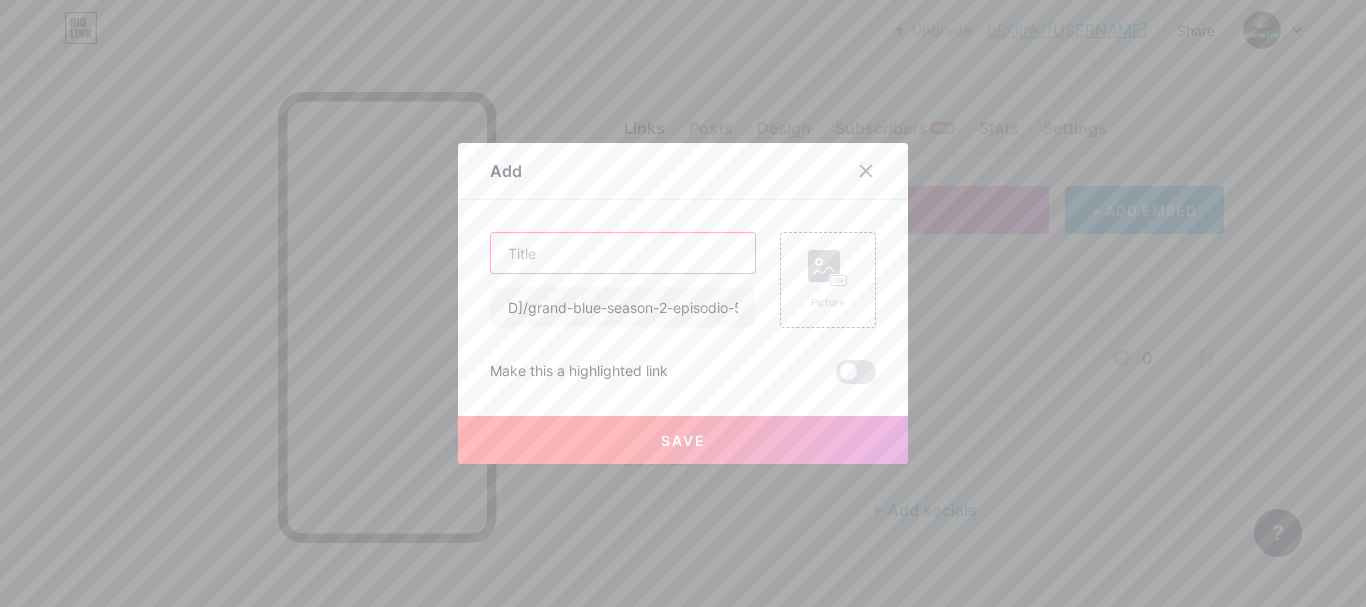 click at bounding box center (623, 253) 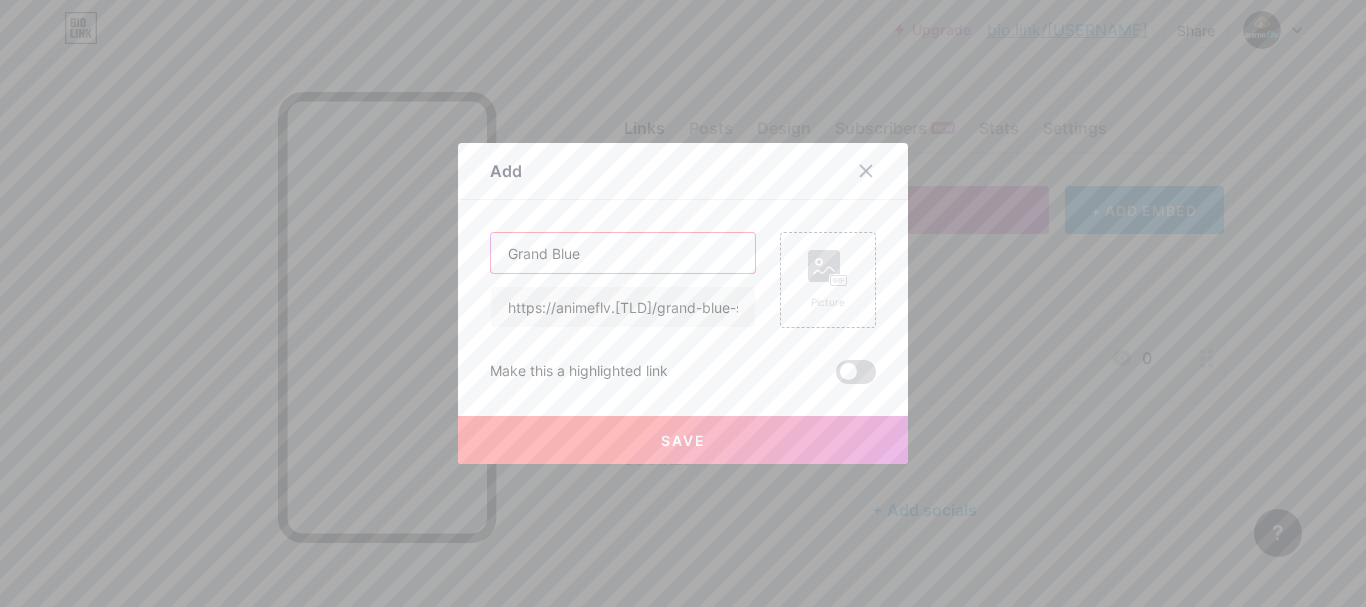 type on "Grand Blue" 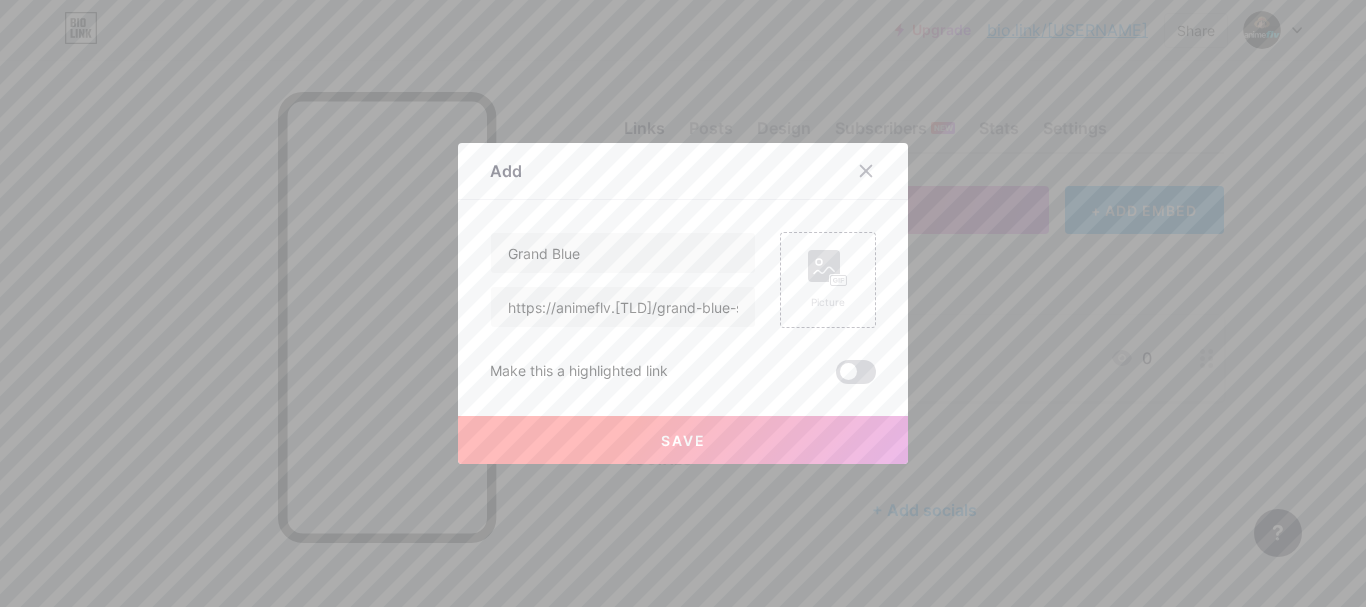 click at bounding box center [856, 372] 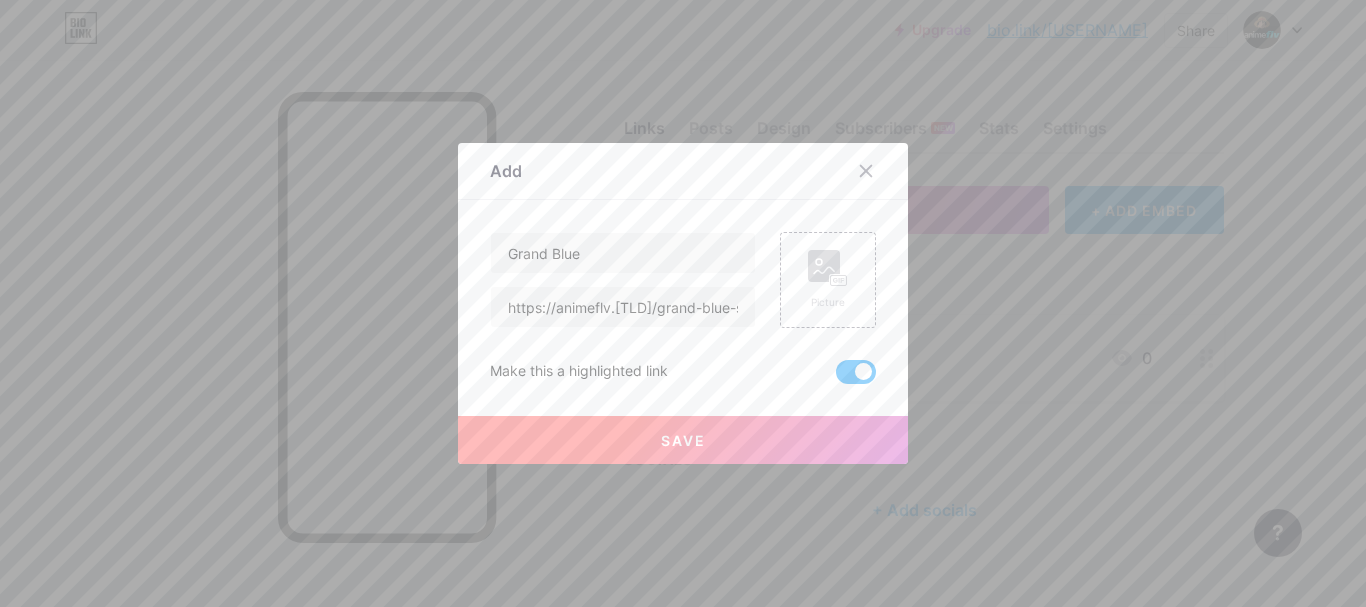 click on "Save" at bounding box center [683, 440] 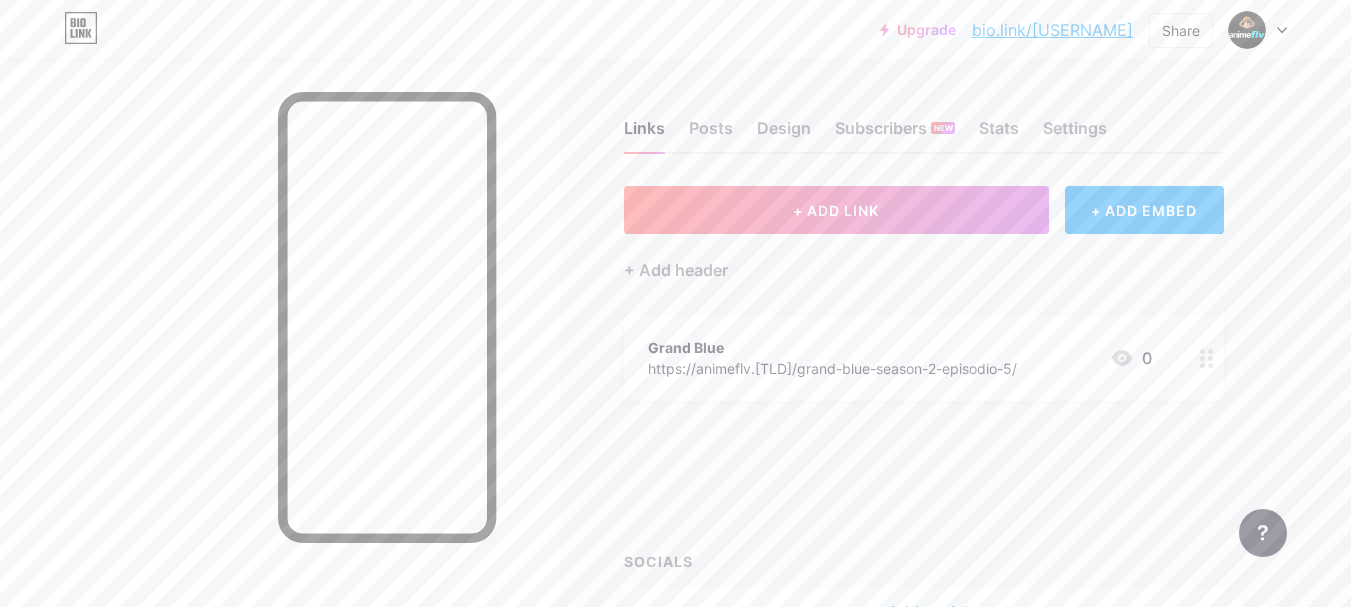 type 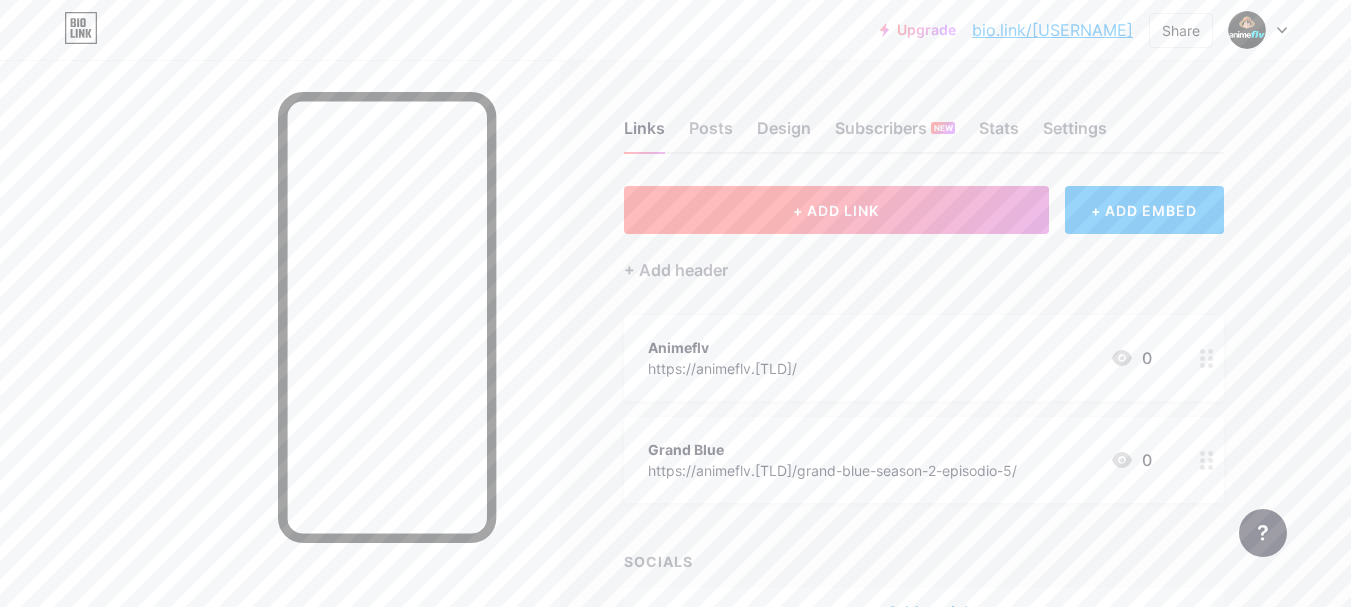 click on "+ ADD LINK" at bounding box center [836, 210] 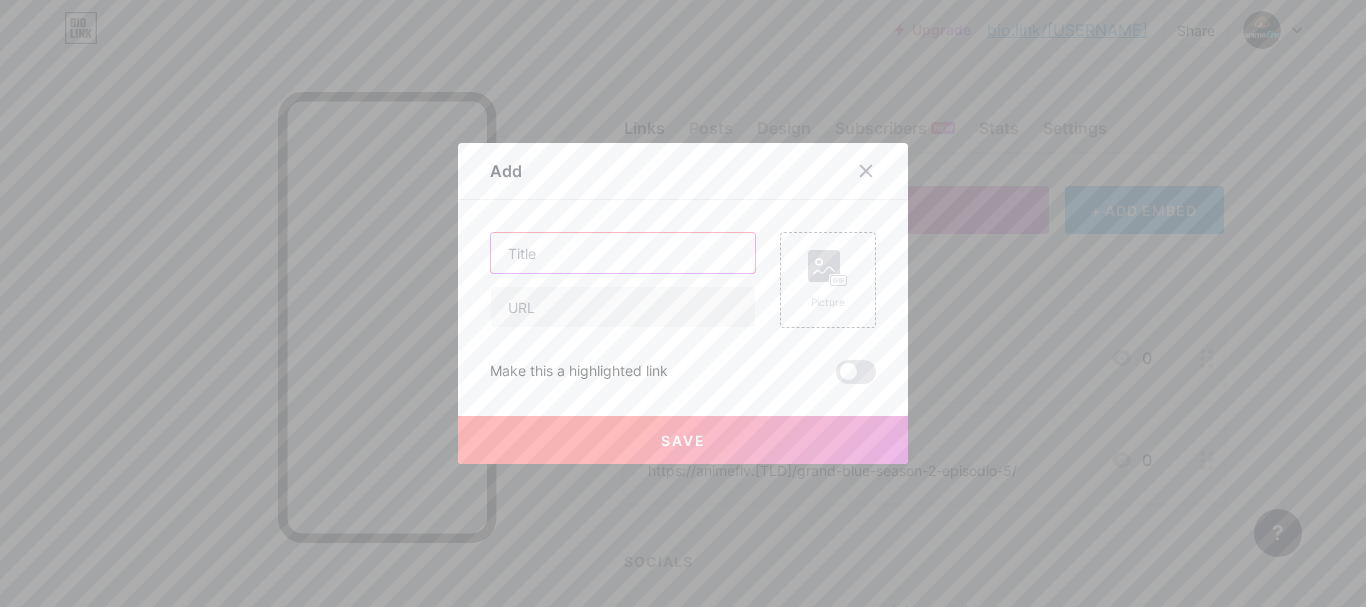 click at bounding box center (623, 253) 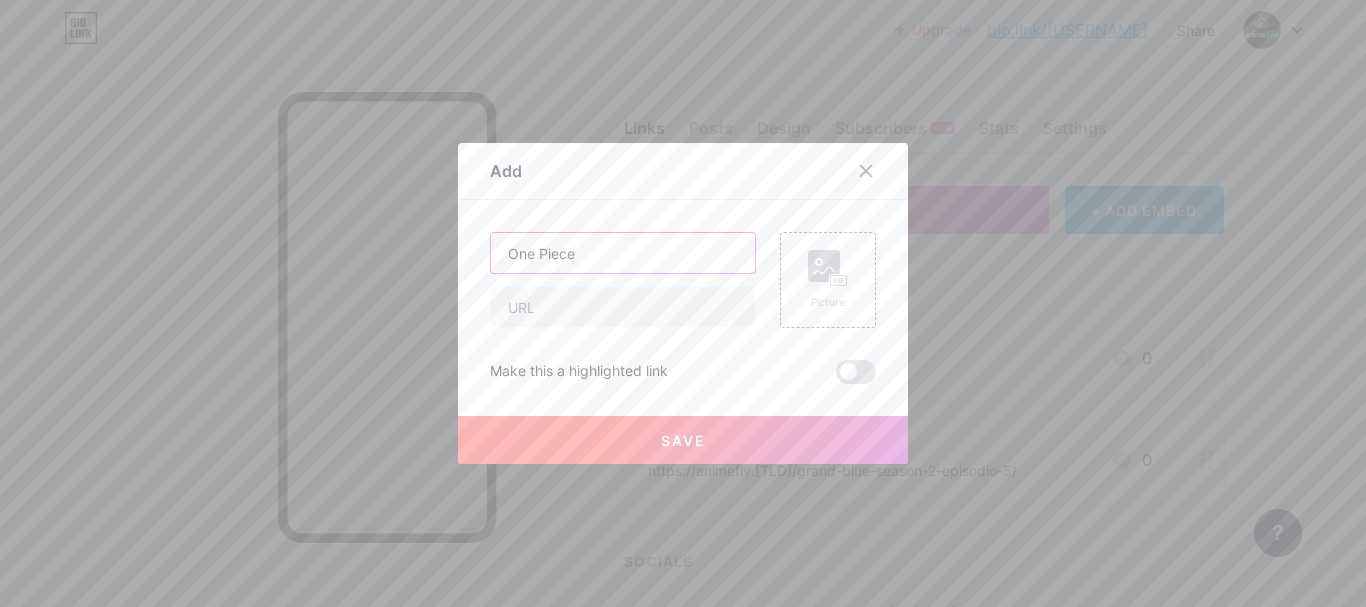 type on "One Piece" 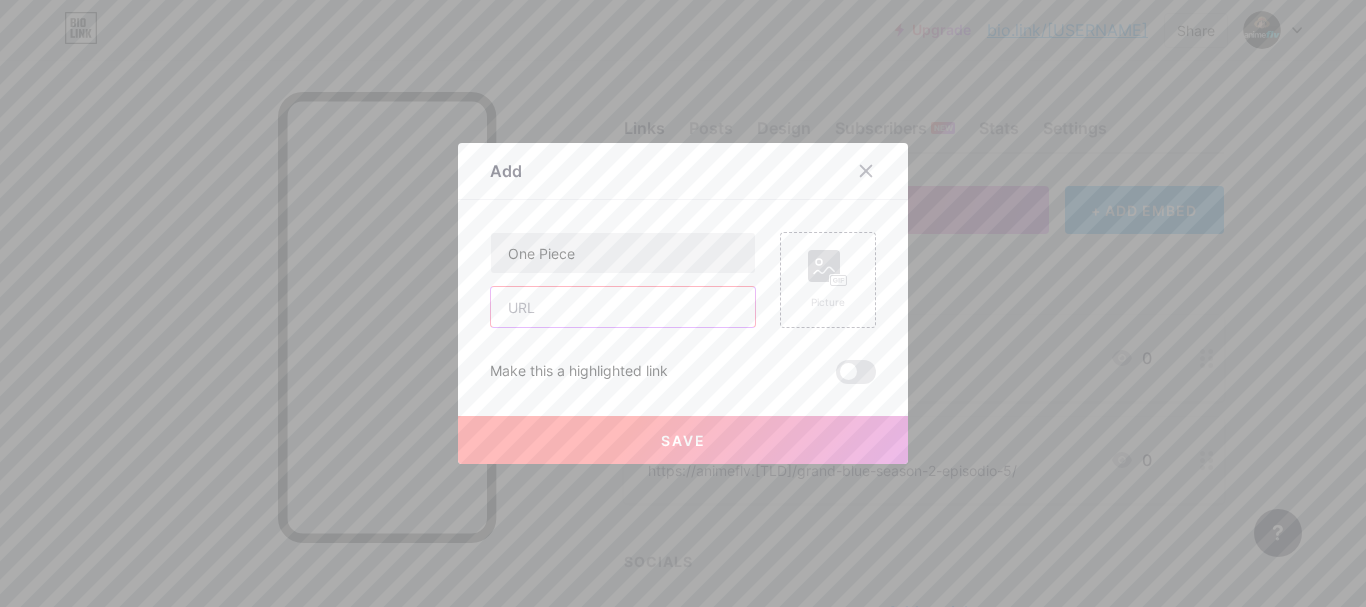 paste on "https://animeflv.[TLD]/one-piece-episodio-1138/" 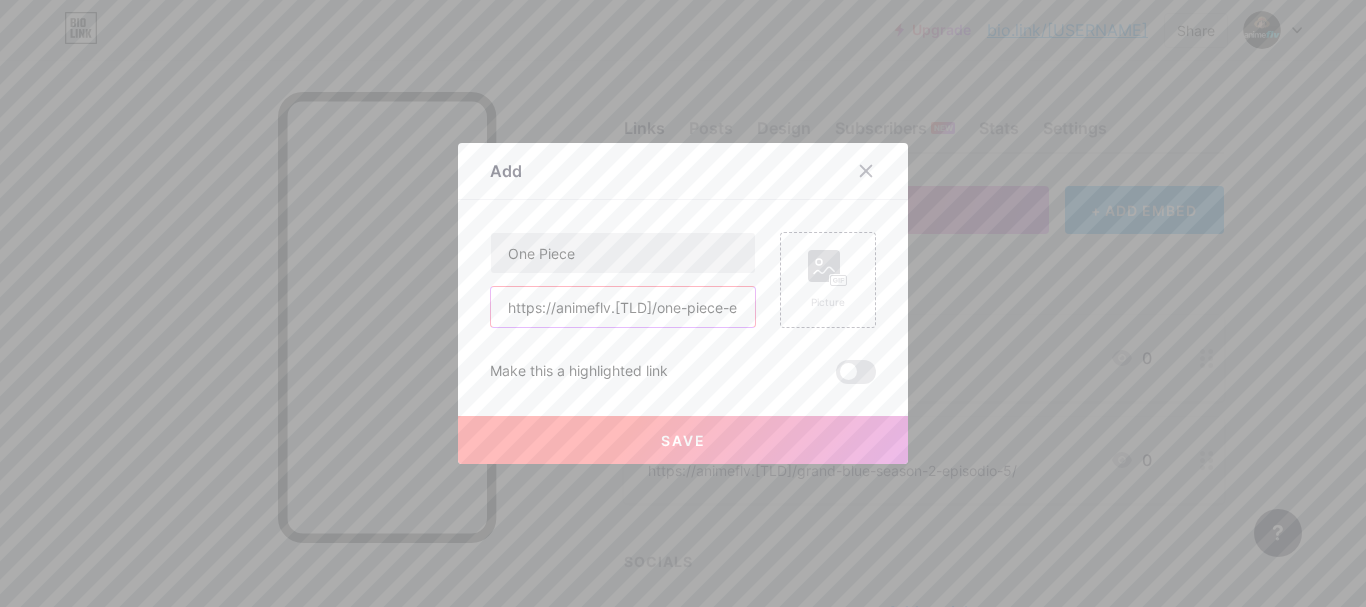 scroll, scrollTop: 0, scrollLeft: 77, axis: horizontal 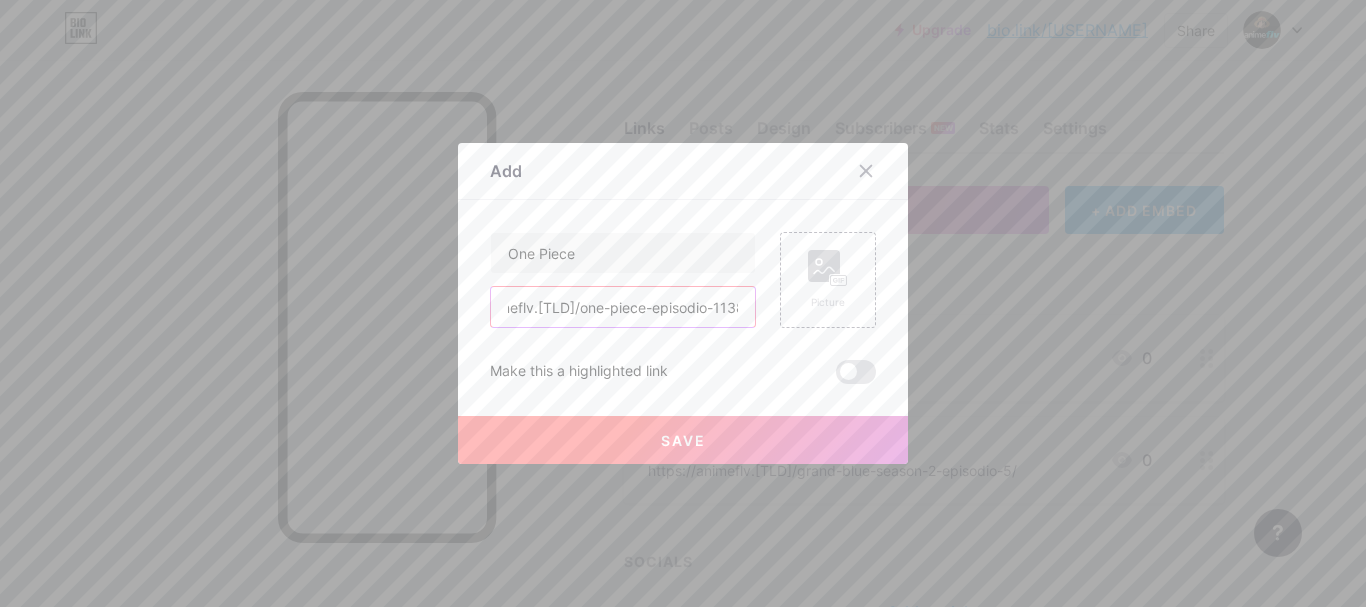 type on "https://animeflv.[TLD]/one-piece-episodio-1138/" 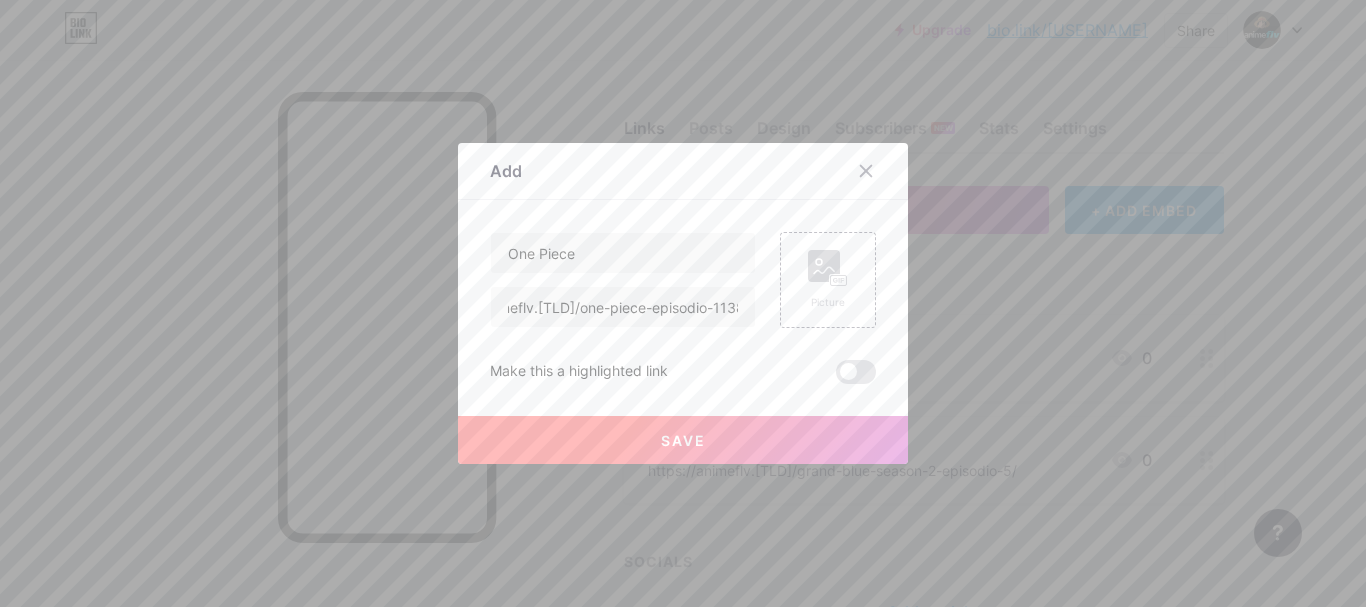 click at bounding box center (856, 372) 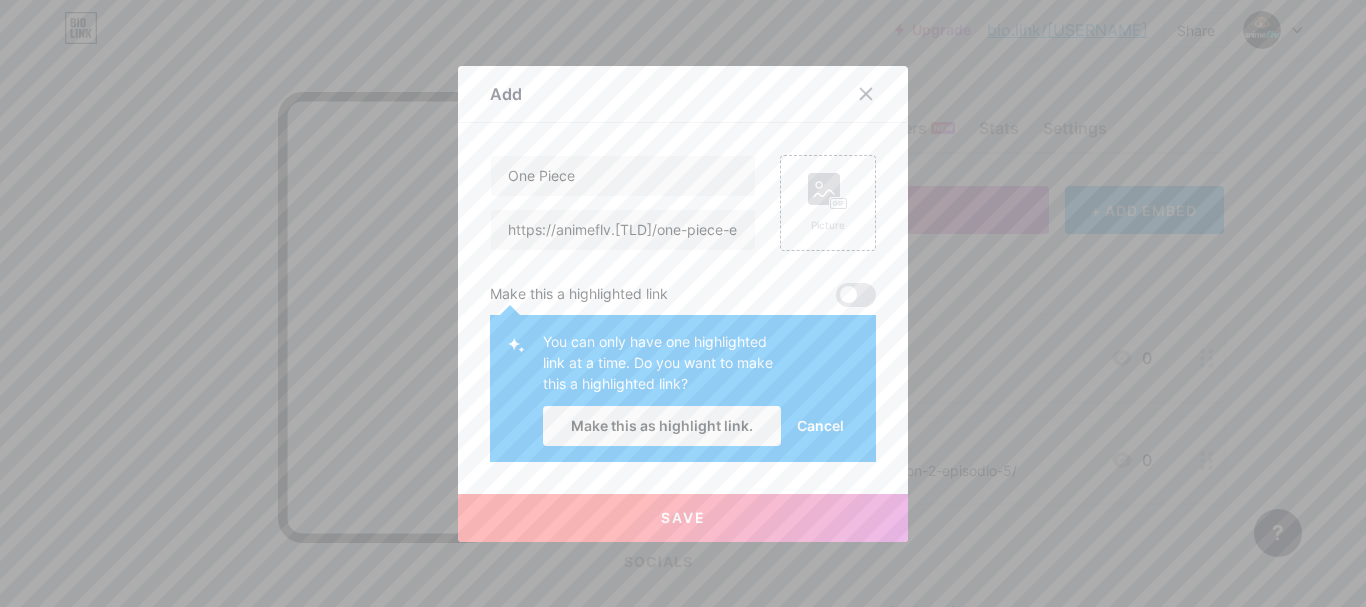 click on "Cancel" at bounding box center [820, 425] 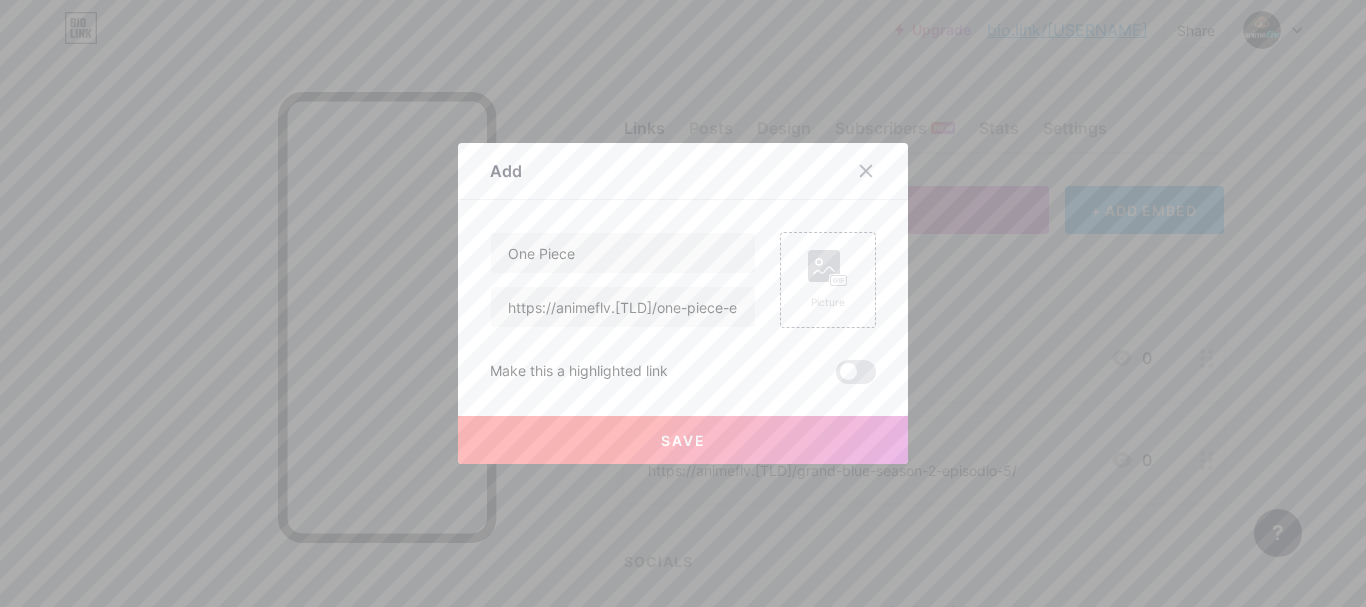 click at bounding box center (856, 372) 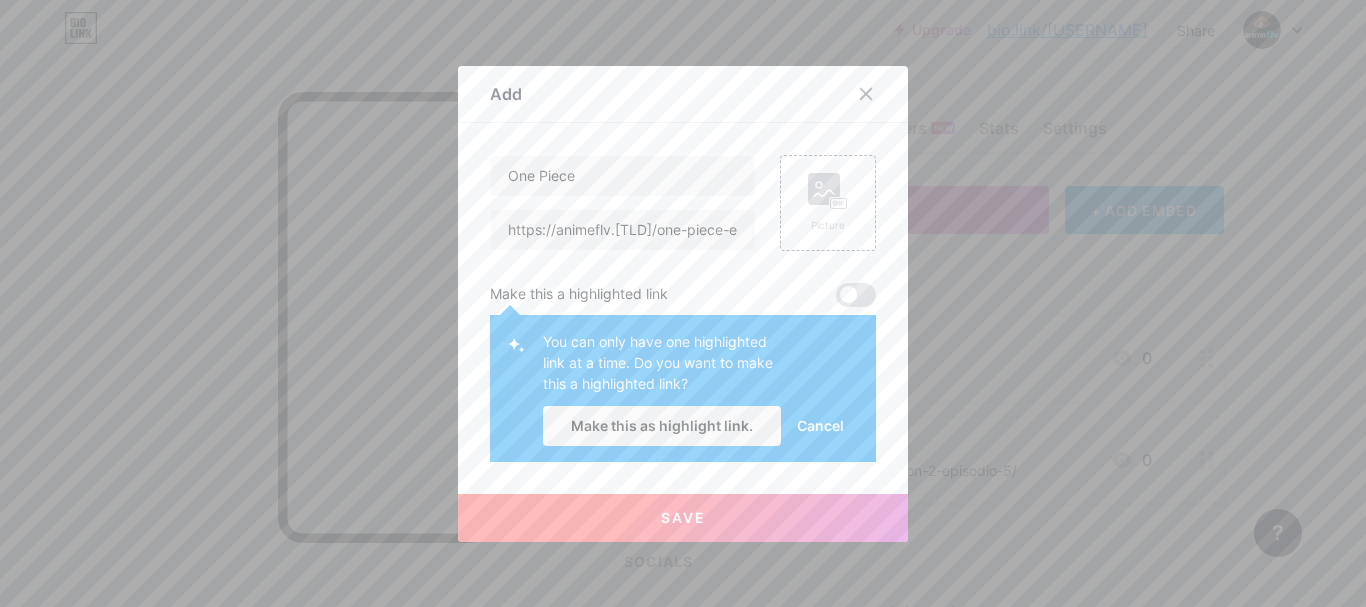 click on "Save" at bounding box center (683, 518) 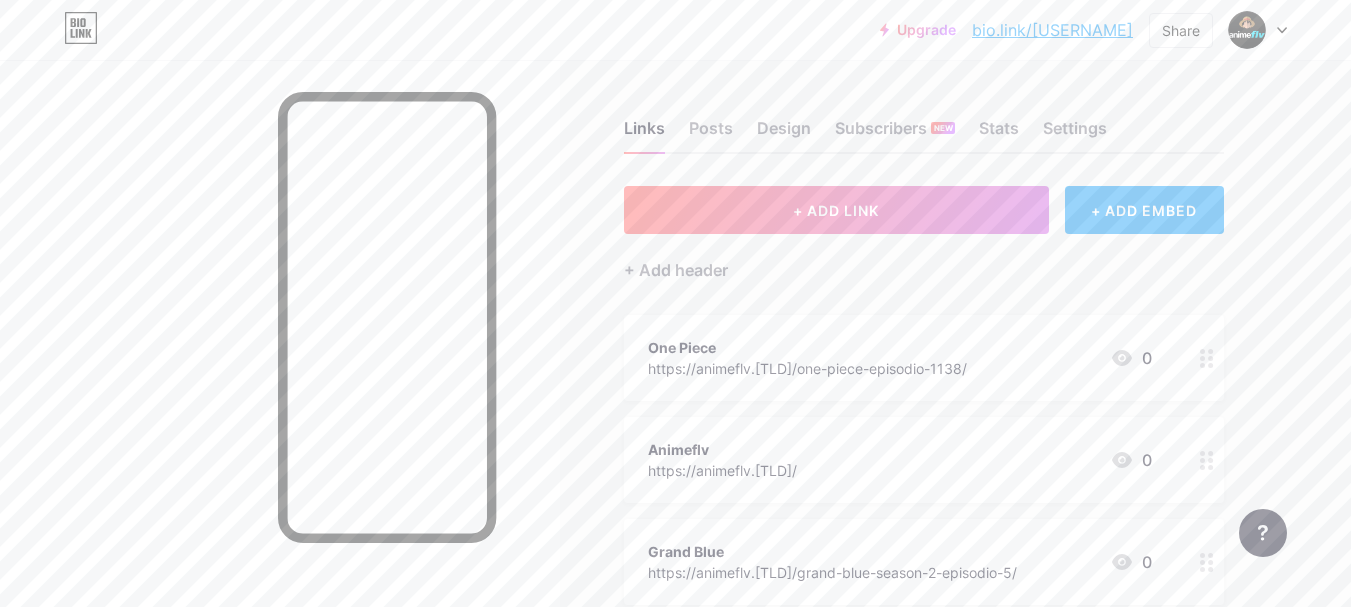 click on "+ ADD LINK     + ADD EMBED
+ Add header
One Piece
https://animeflv.[TLD]/one-piece-episodio-1138/
0
Animeflv
https://animeflv.[TLD]/
0
Grand Blue
https://animeflv.[TLD]/grand-blue-season-2-episodio-5/
0
SOCIALS     + Add socials" at bounding box center (924, 462) 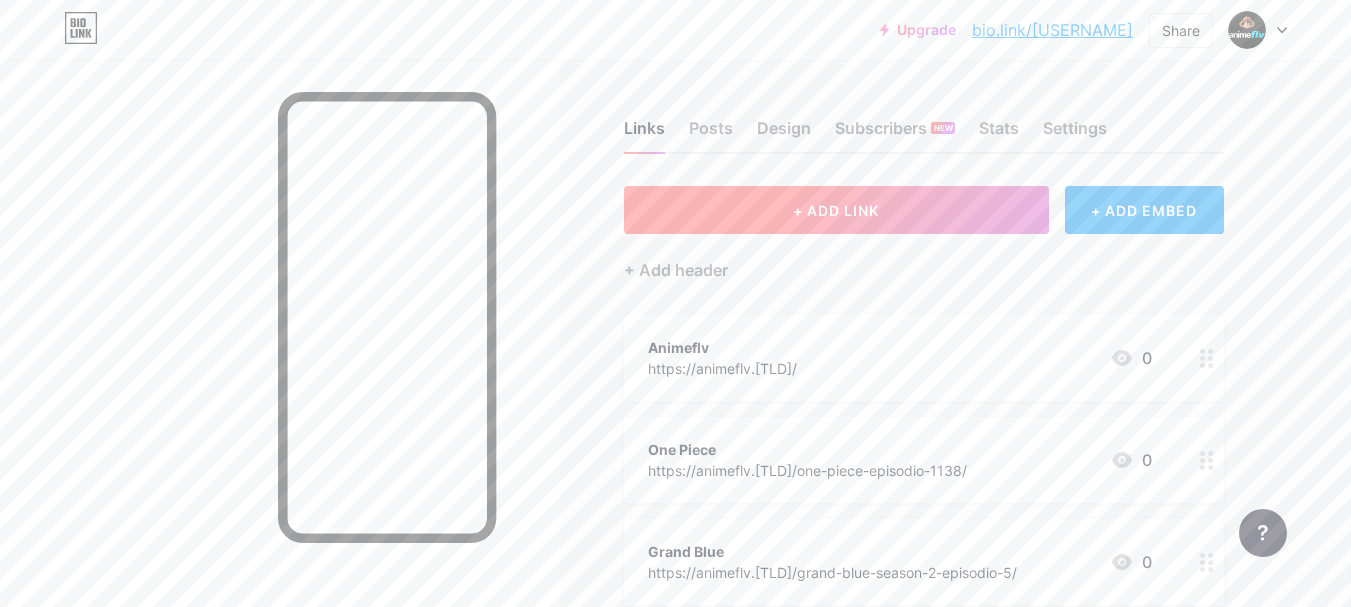 click on "+ ADD LINK" at bounding box center (836, 210) 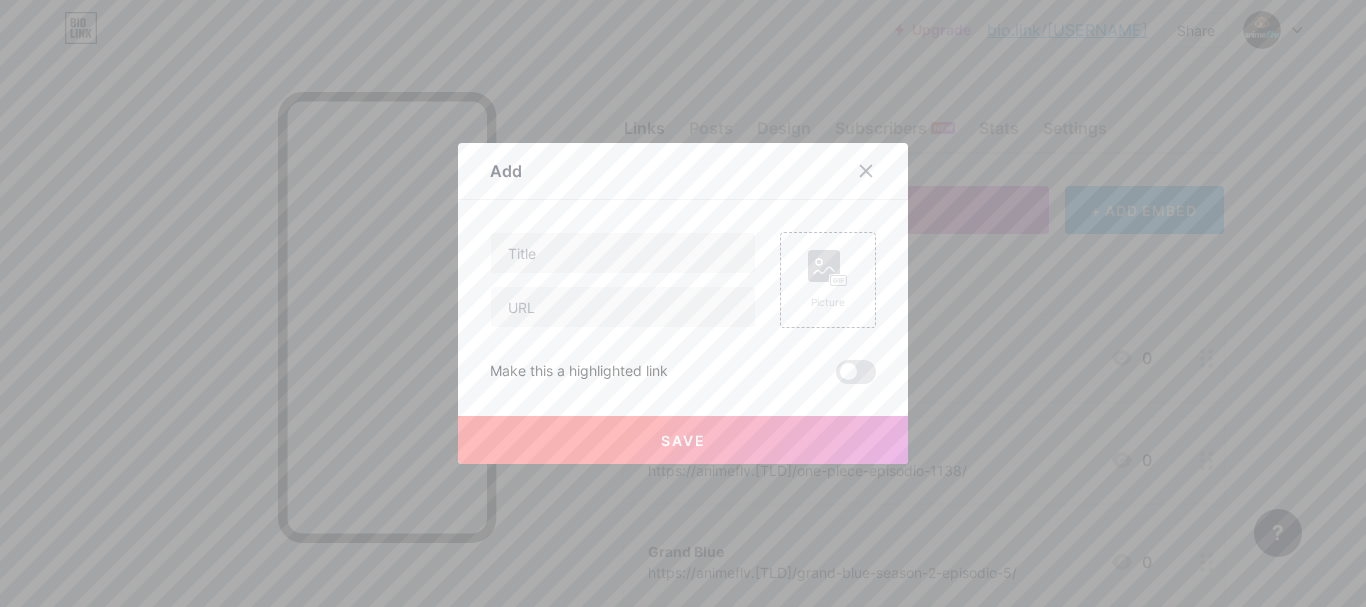 type 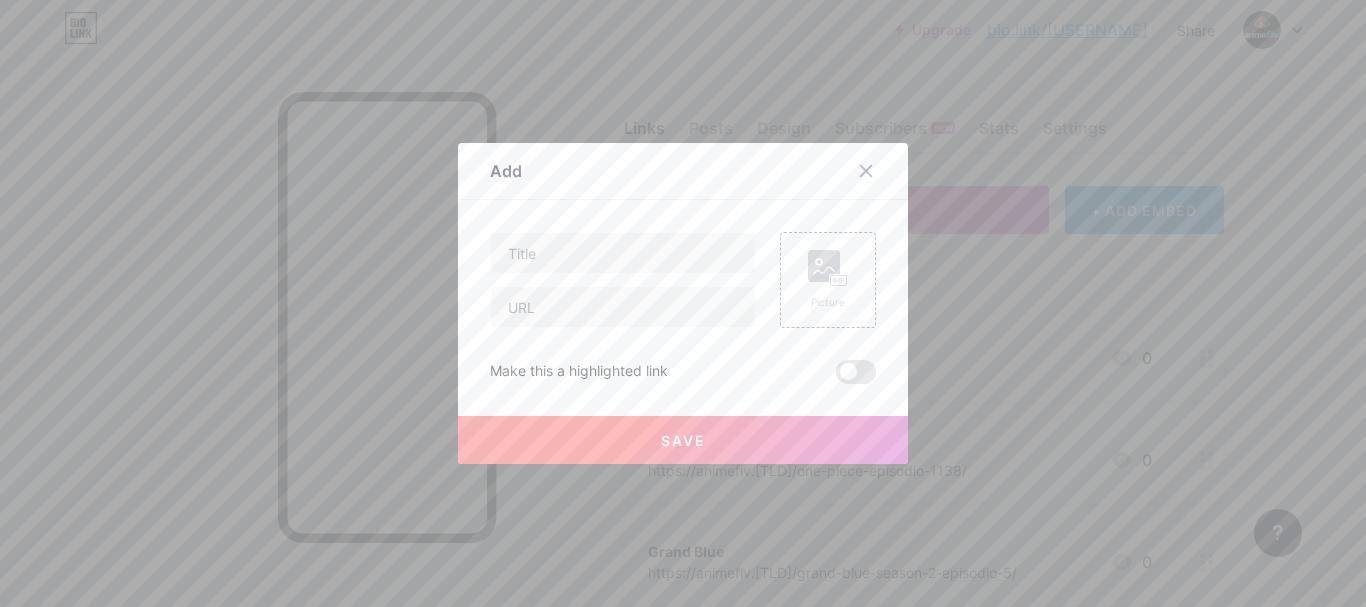 click at bounding box center (623, 307) 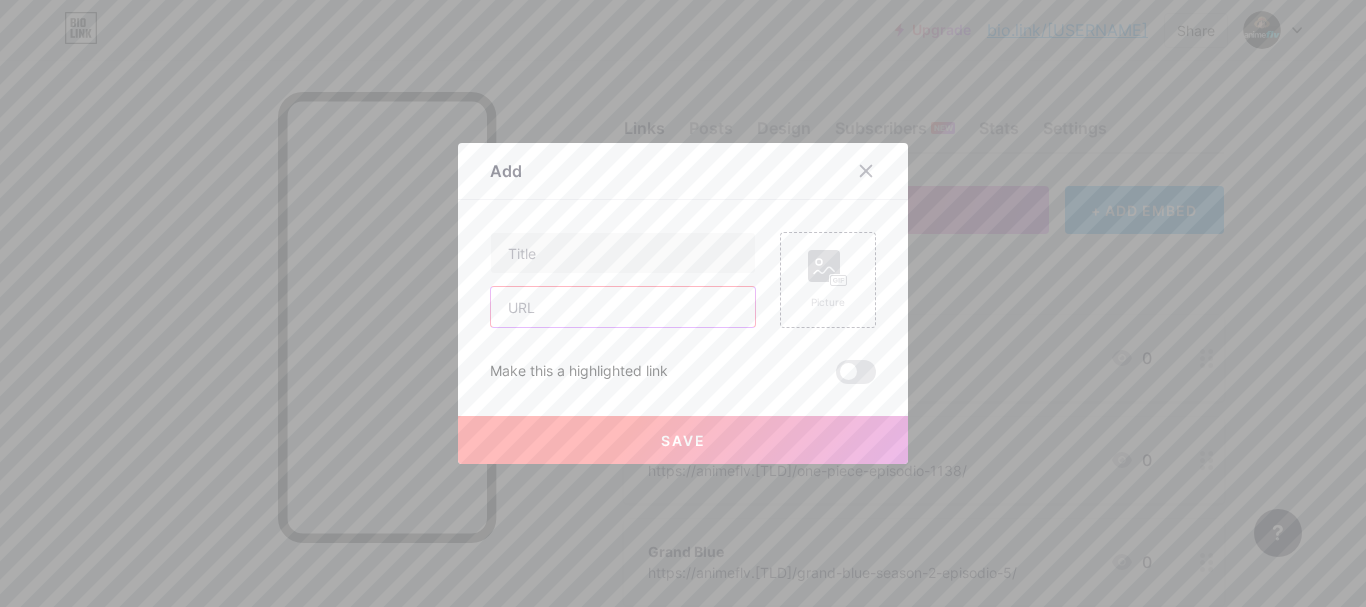 click at bounding box center (623, 307) 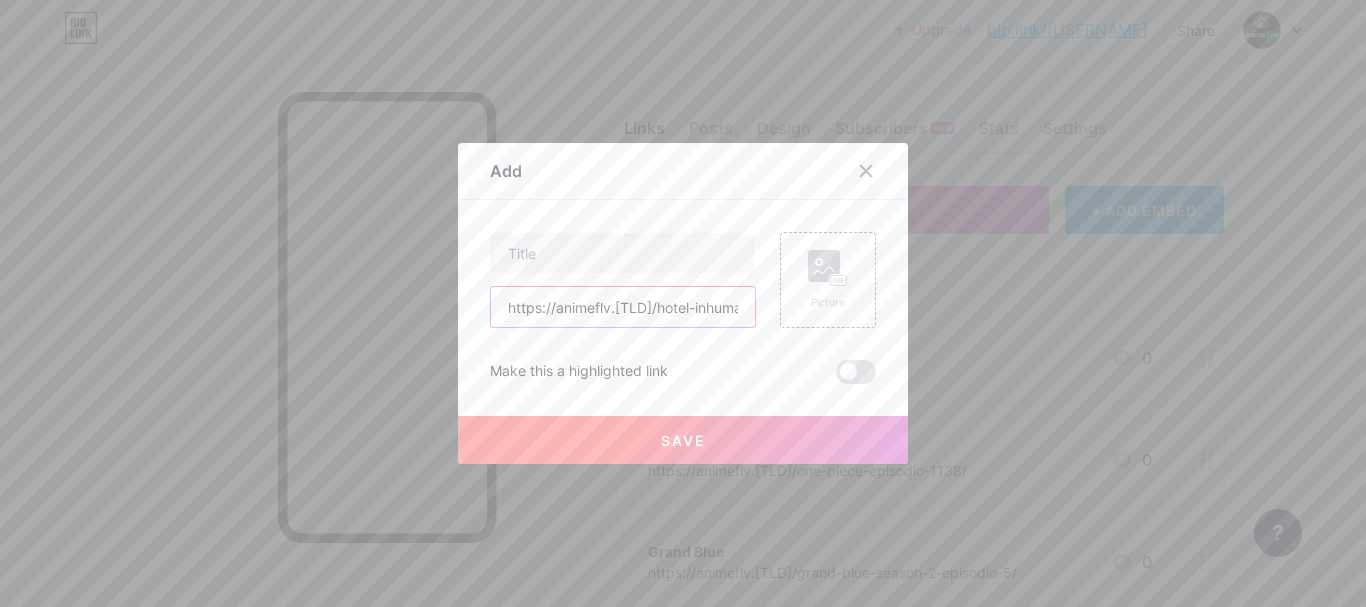 scroll, scrollTop: 0, scrollLeft: 91, axis: horizontal 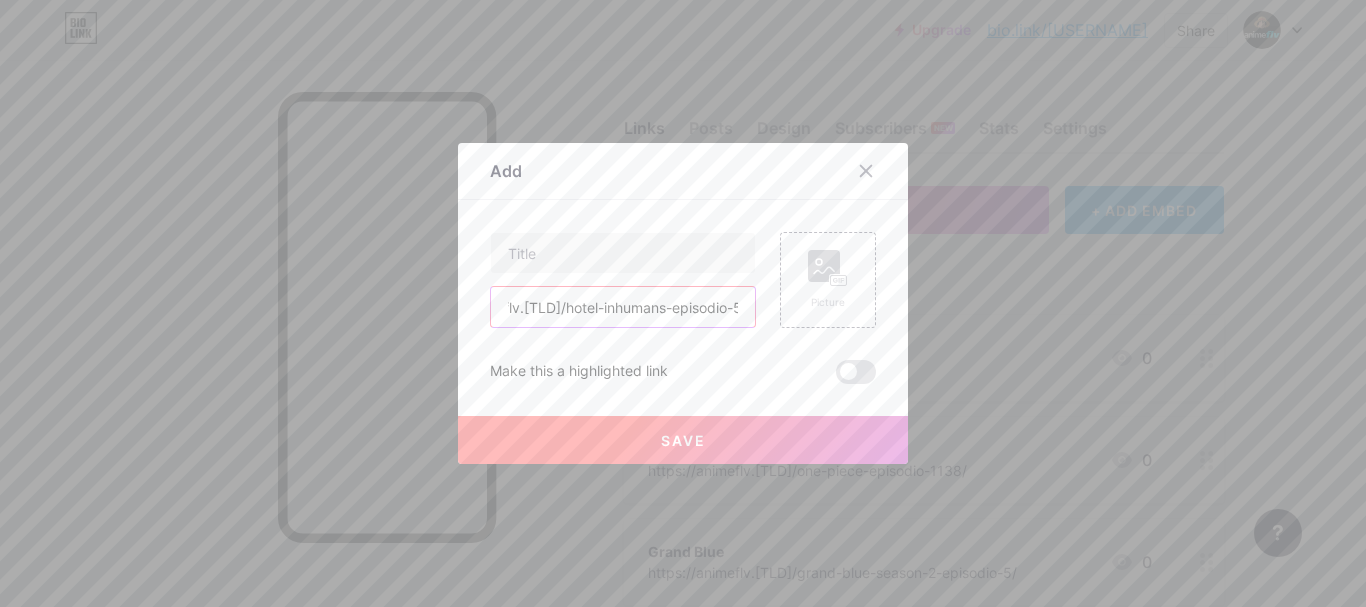 type on "https://animeflv.[TLD]/hotel-inhumans-episodio-5/" 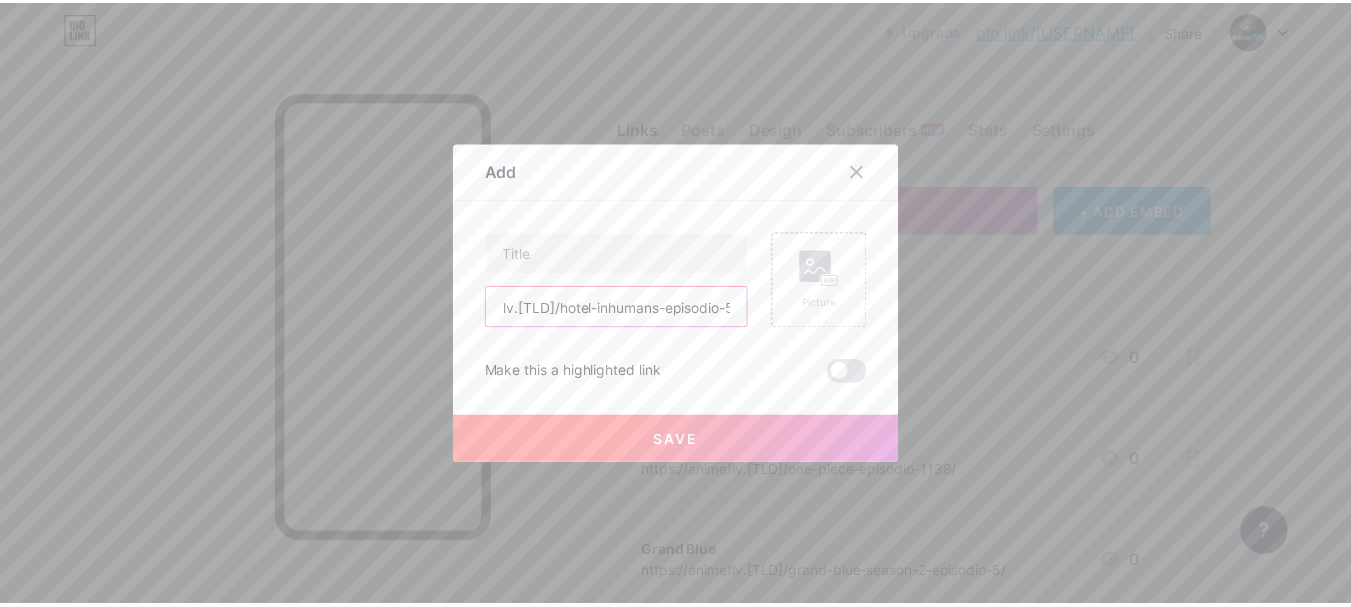 scroll, scrollTop: 0, scrollLeft: 0, axis: both 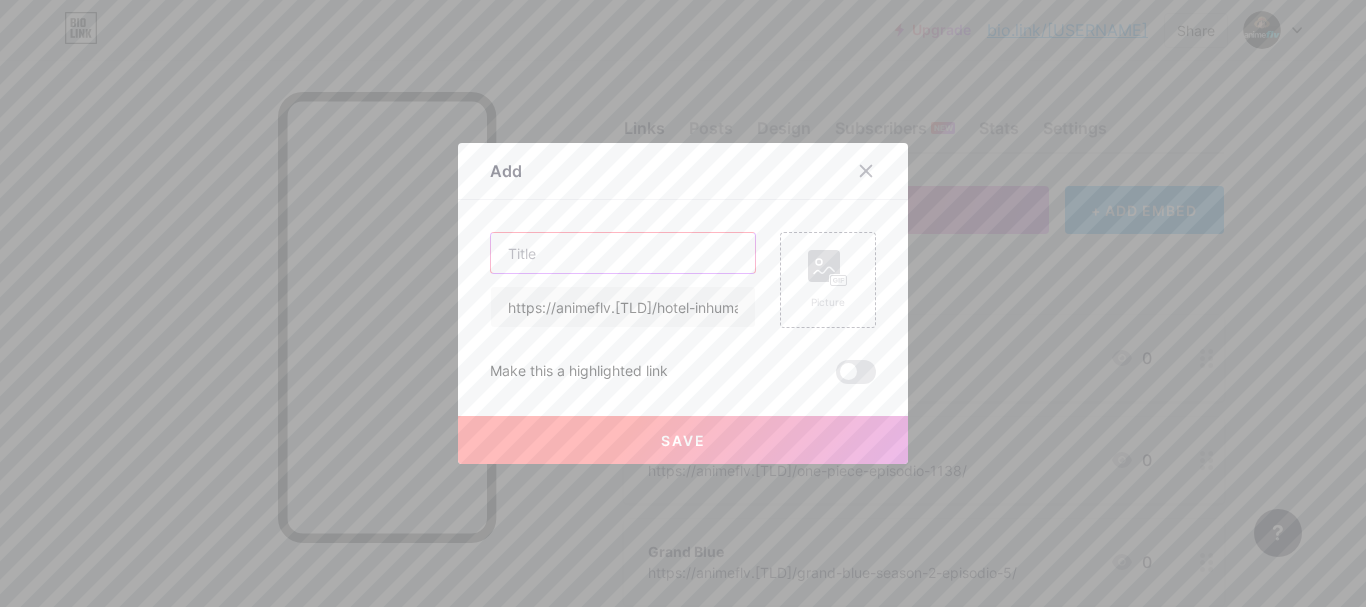 click at bounding box center [623, 253] 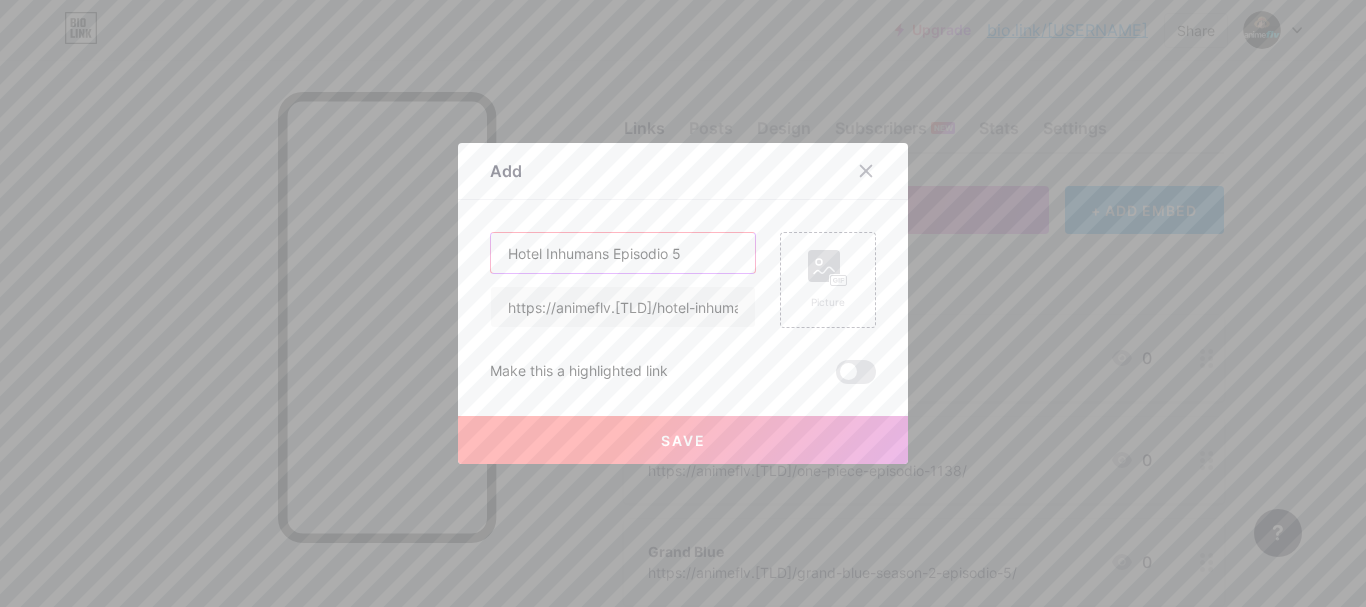 type on "Hotel Inhumans Episodio 5" 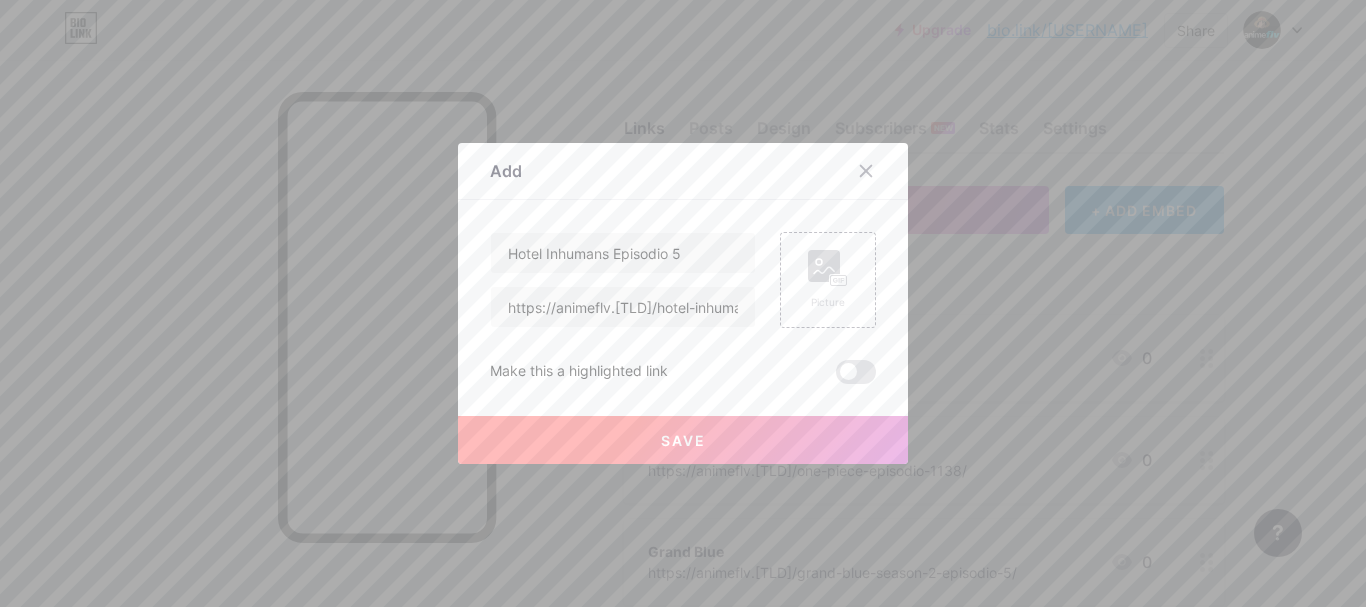 click on "Save" at bounding box center [683, 440] 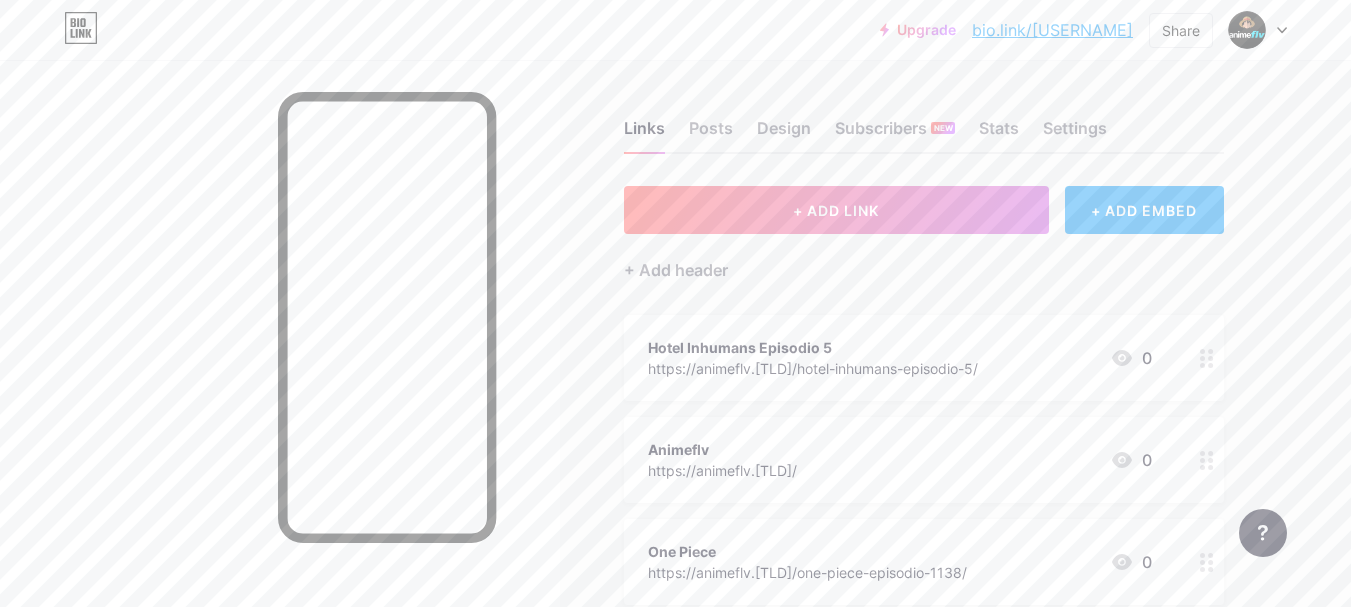 click on "bio.link/[USERNAME]" at bounding box center (1052, 30) 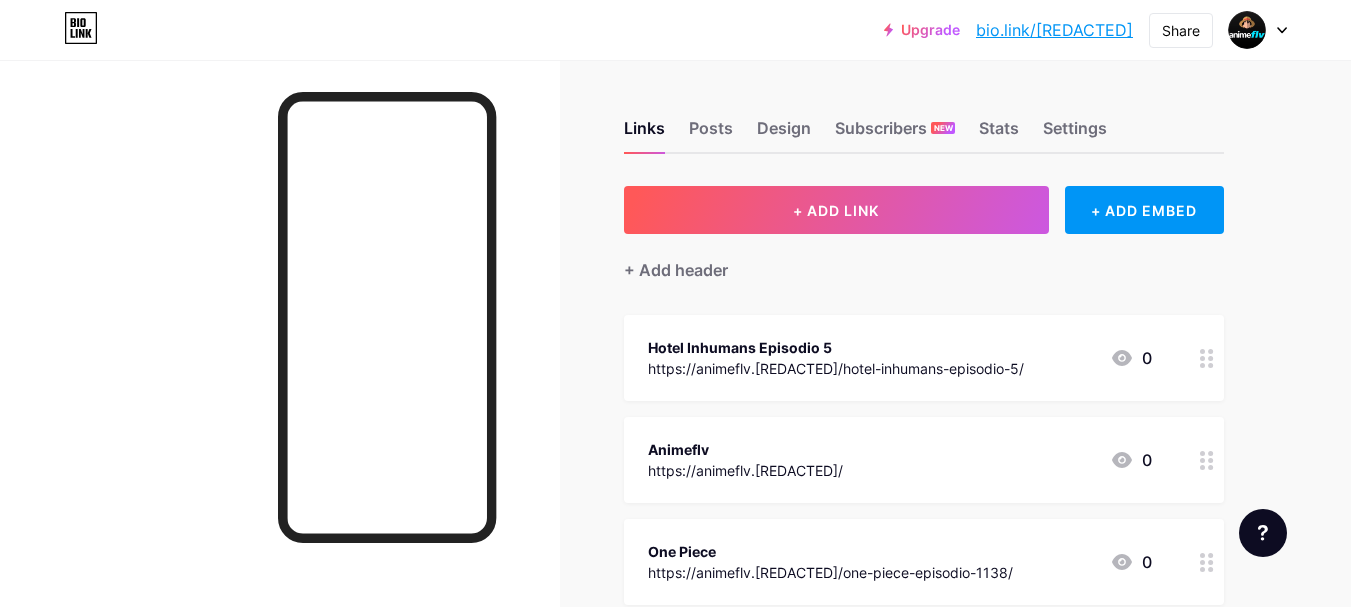 scroll, scrollTop: 0, scrollLeft: 0, axis: both 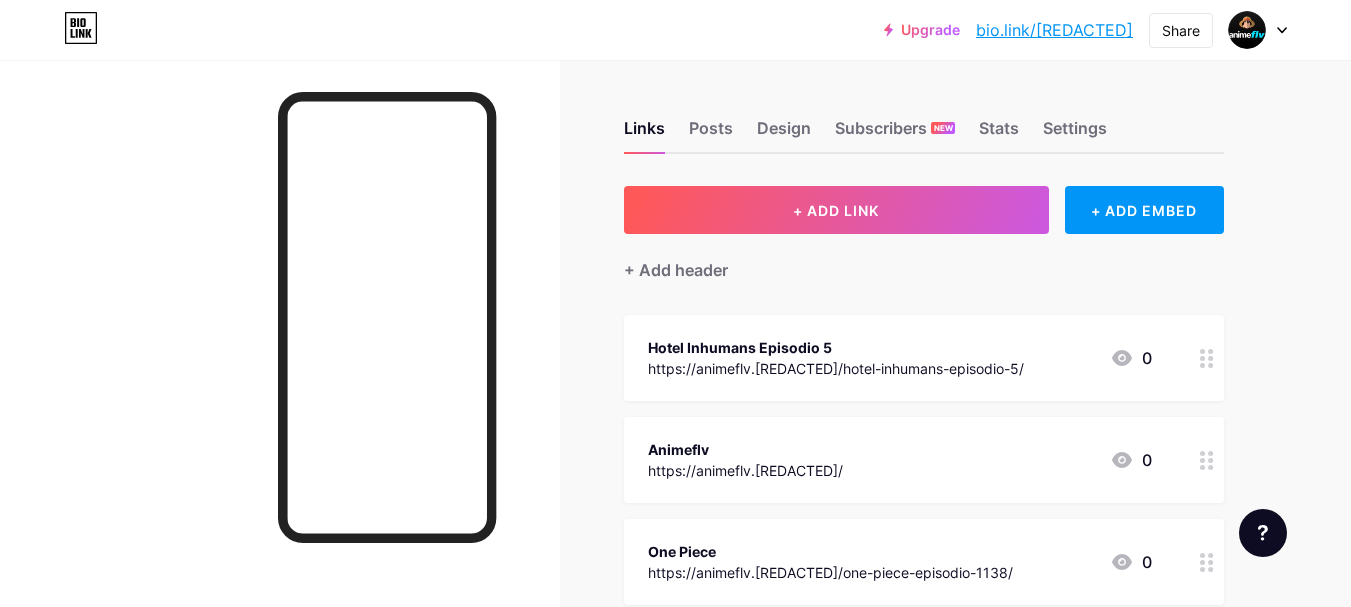 type 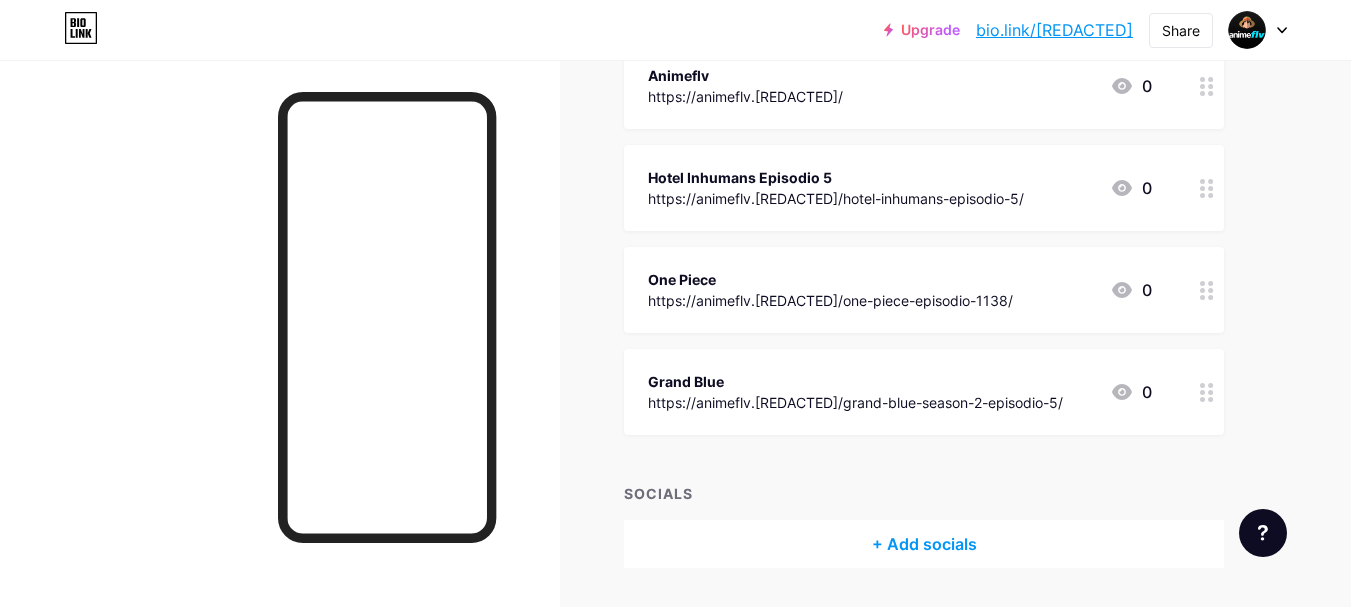 scroll, scrollTop: 332, scrollLeft: 0, axis: vertical 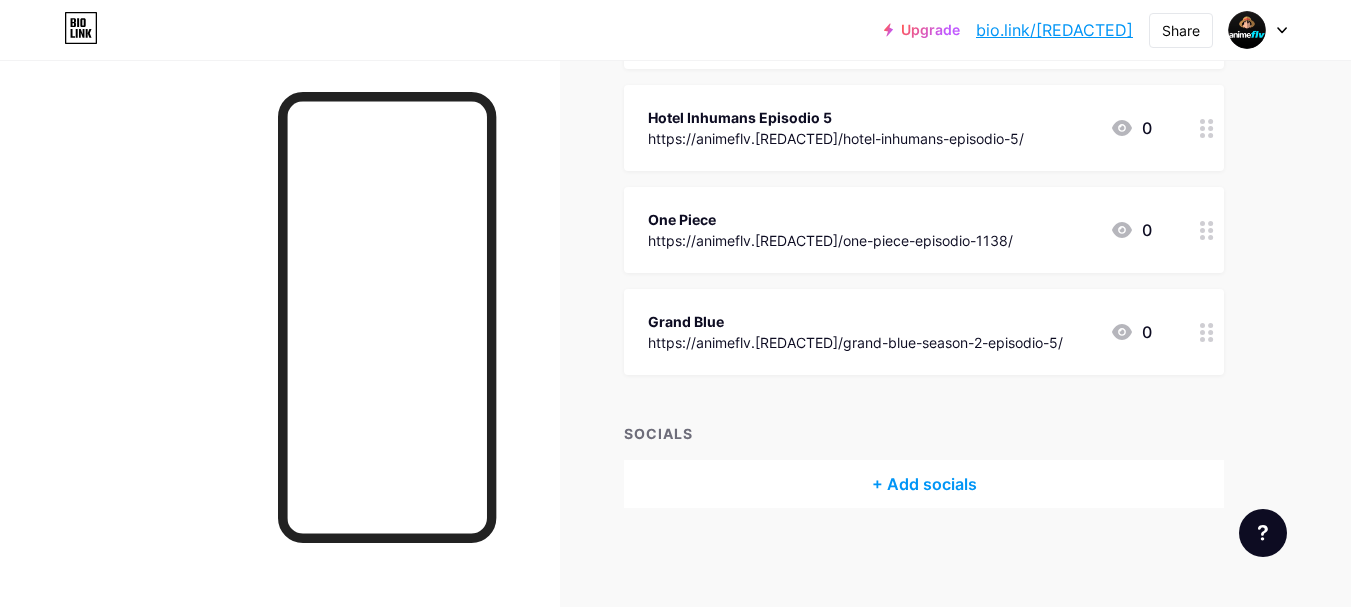 click on "SOCIALS" at bounding box center (924, 433) 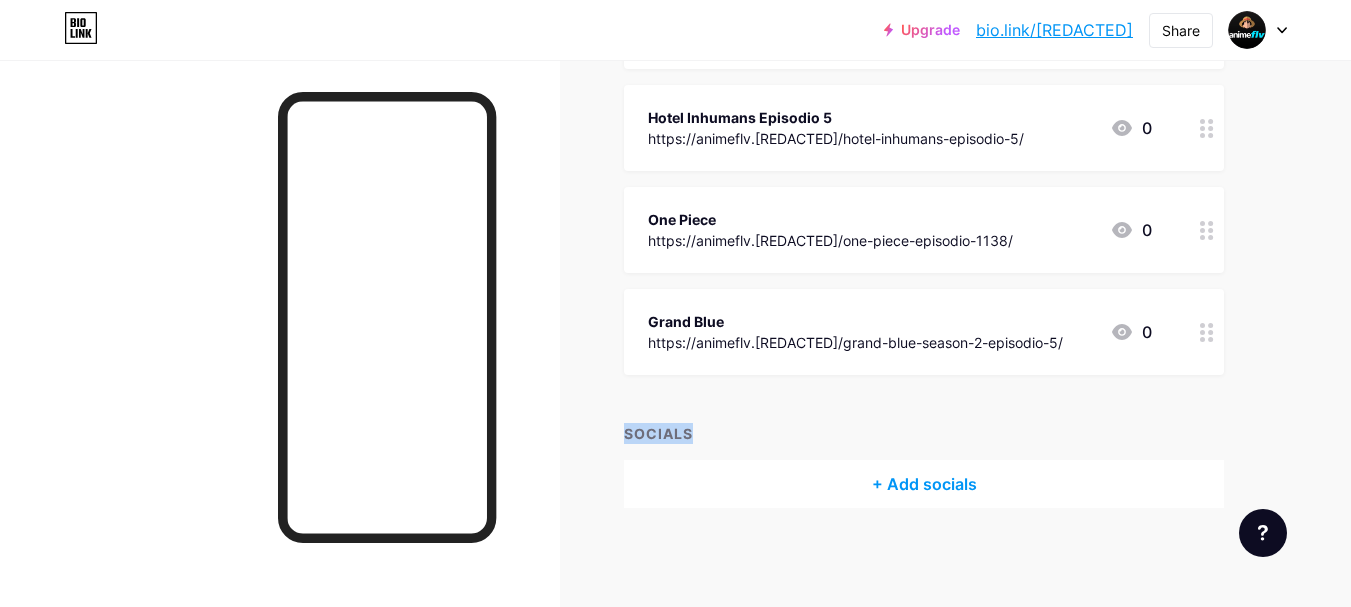 click on "SOCIALS" at bounding box center [924, 433] 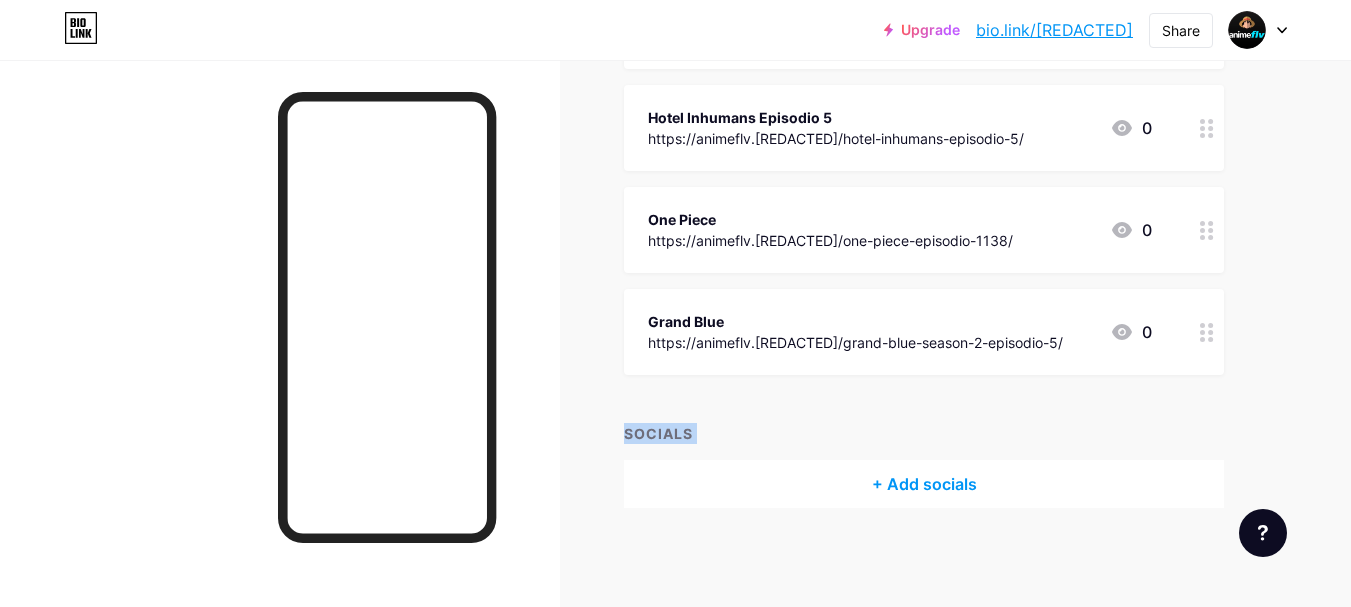 click on "SOCIALS" at bounding box center (924, 433) 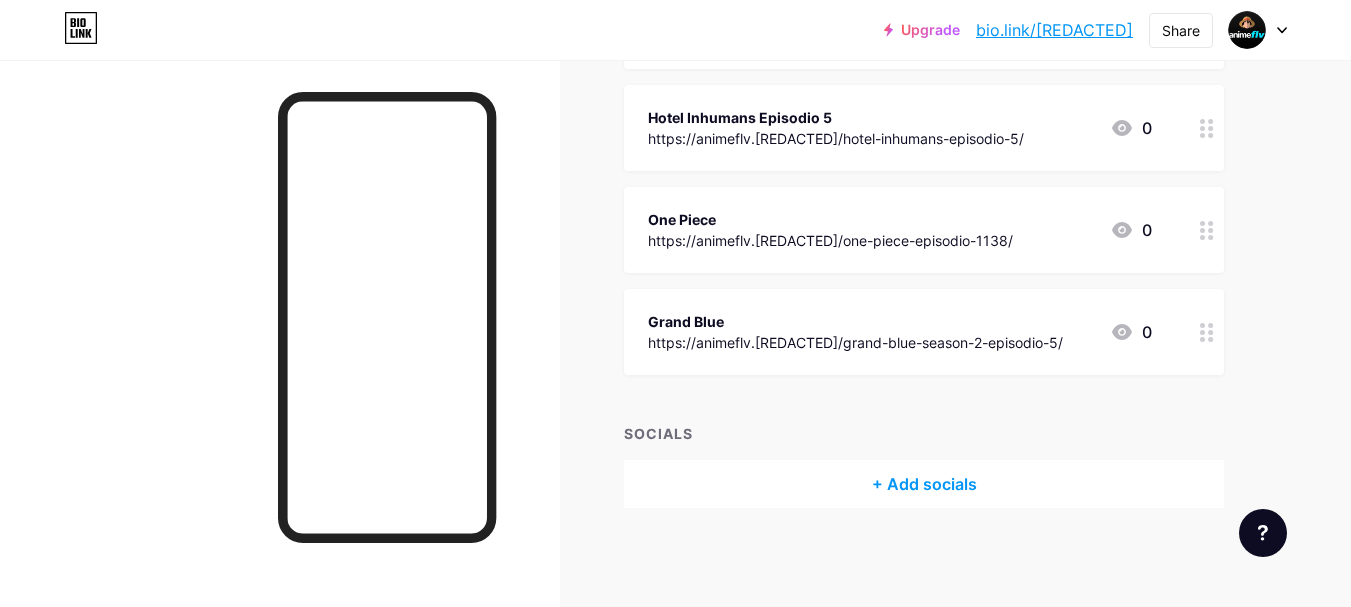click on "SOCIALS" at bounding box center [924, 433] 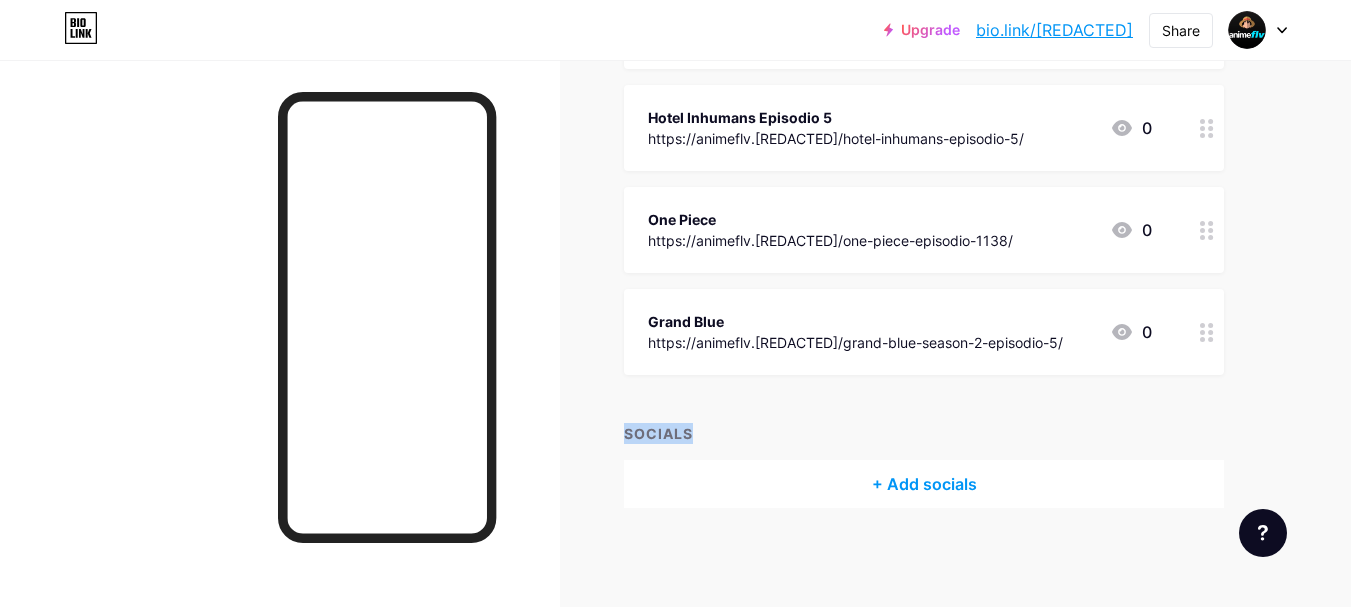 click on "SOCIALS" at bounding box center [924, 433] 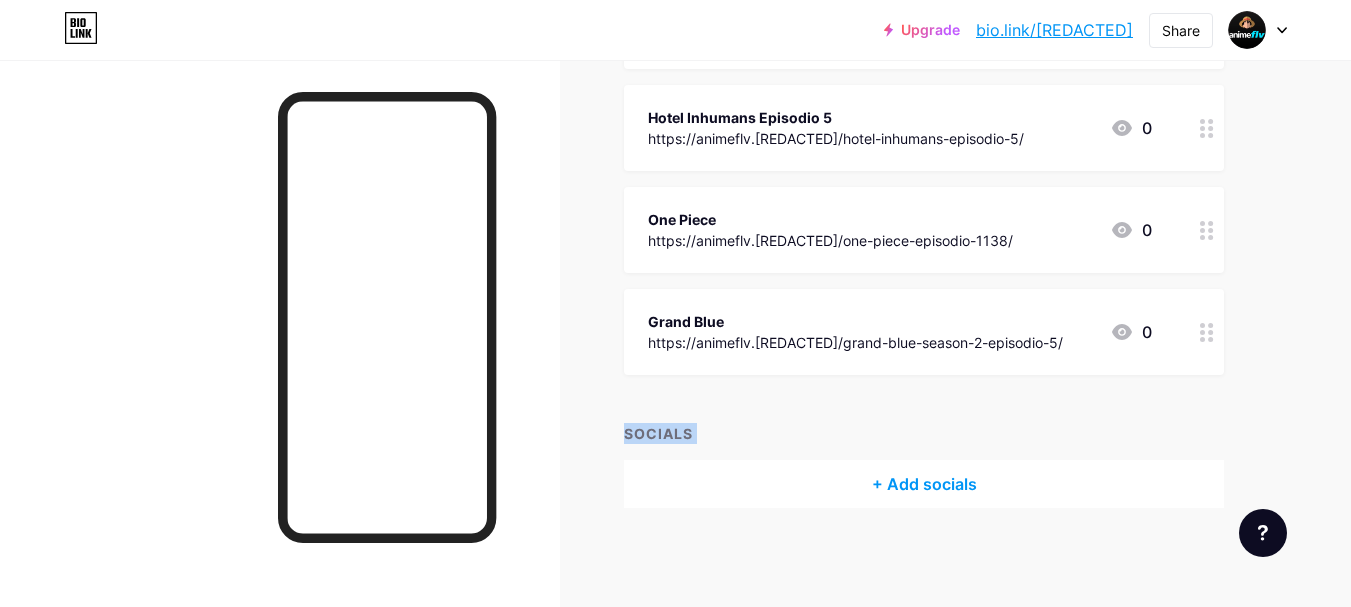 click on "SOCIALS" at bounding box center (924, 433) 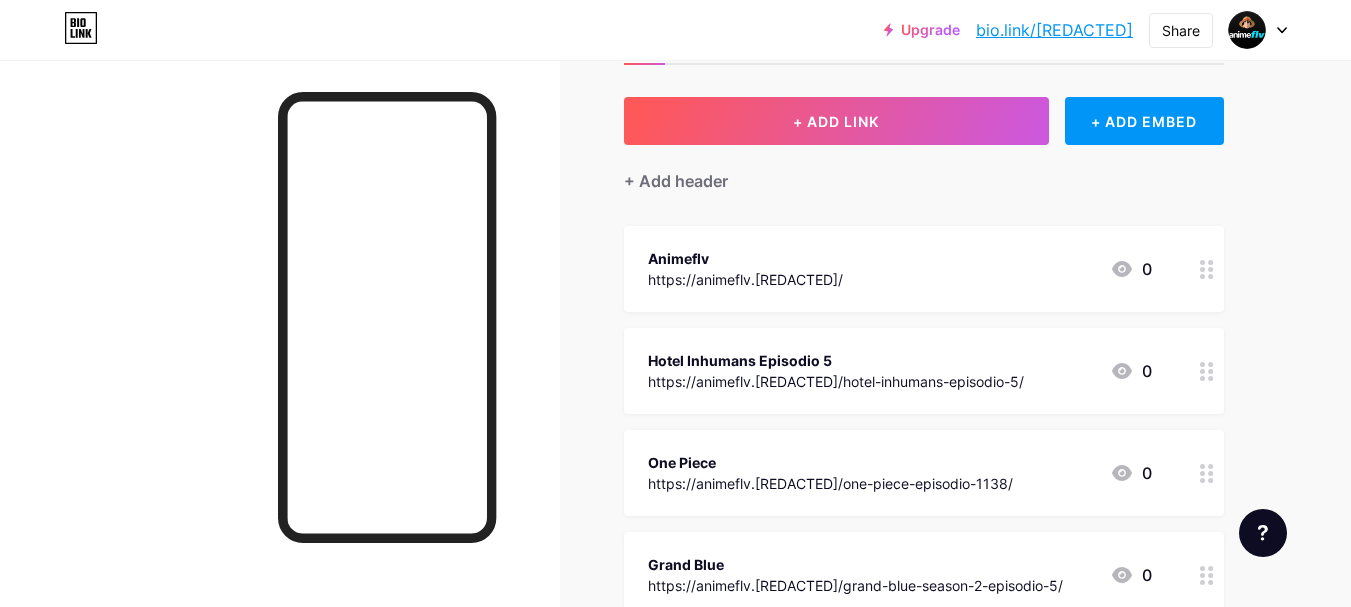 scroll, scrollTop: 0, scrollLeft: 0, axis: both 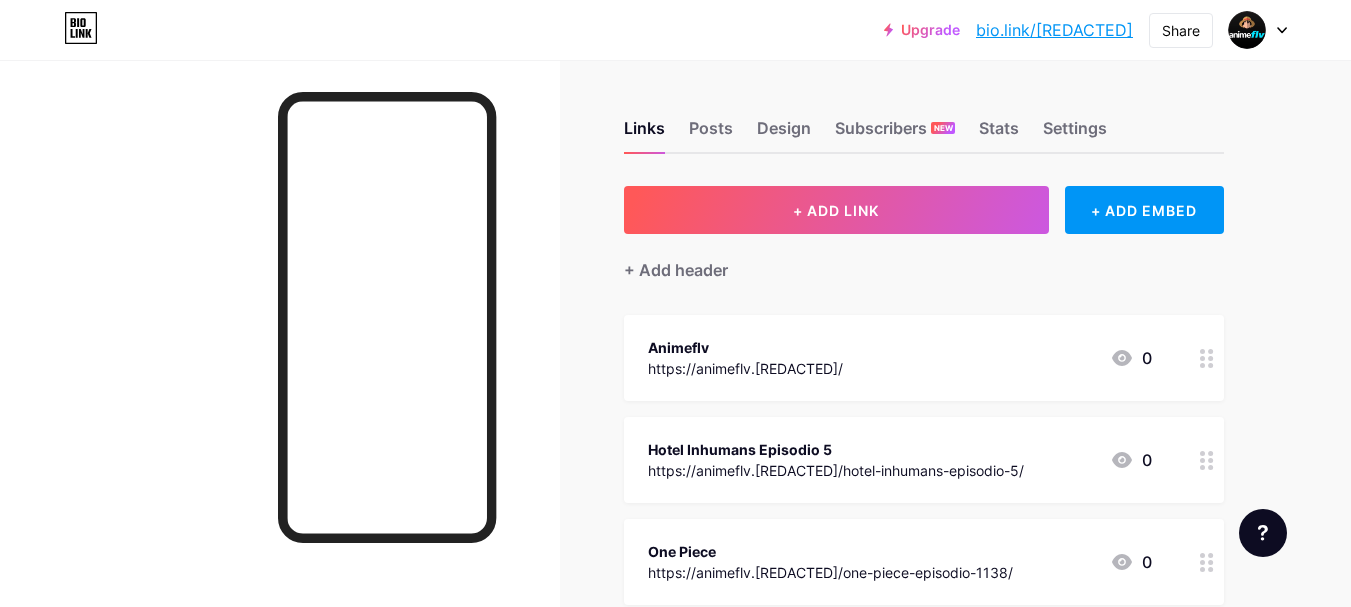 click on "bio.link/[USERNAME]" at bounding box center [1054, 30] 